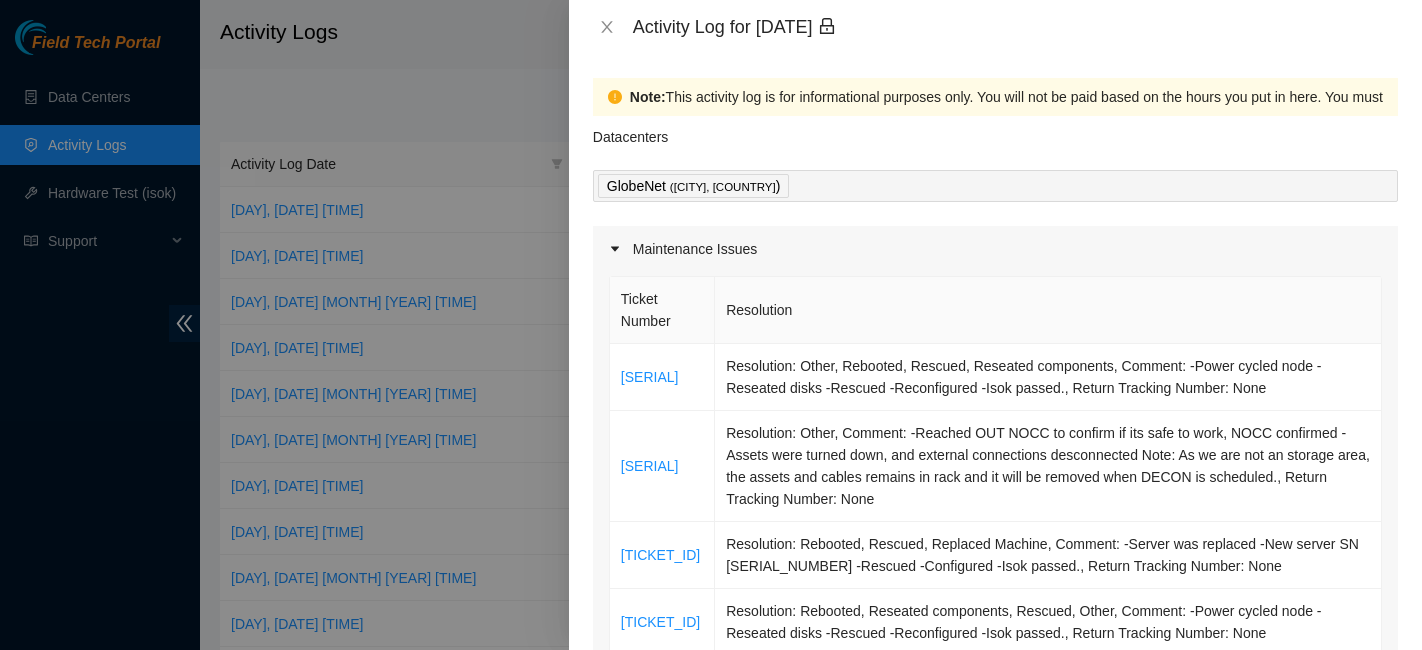 scroll, scrollTop: 0, scrollLeft: 0, axis: both 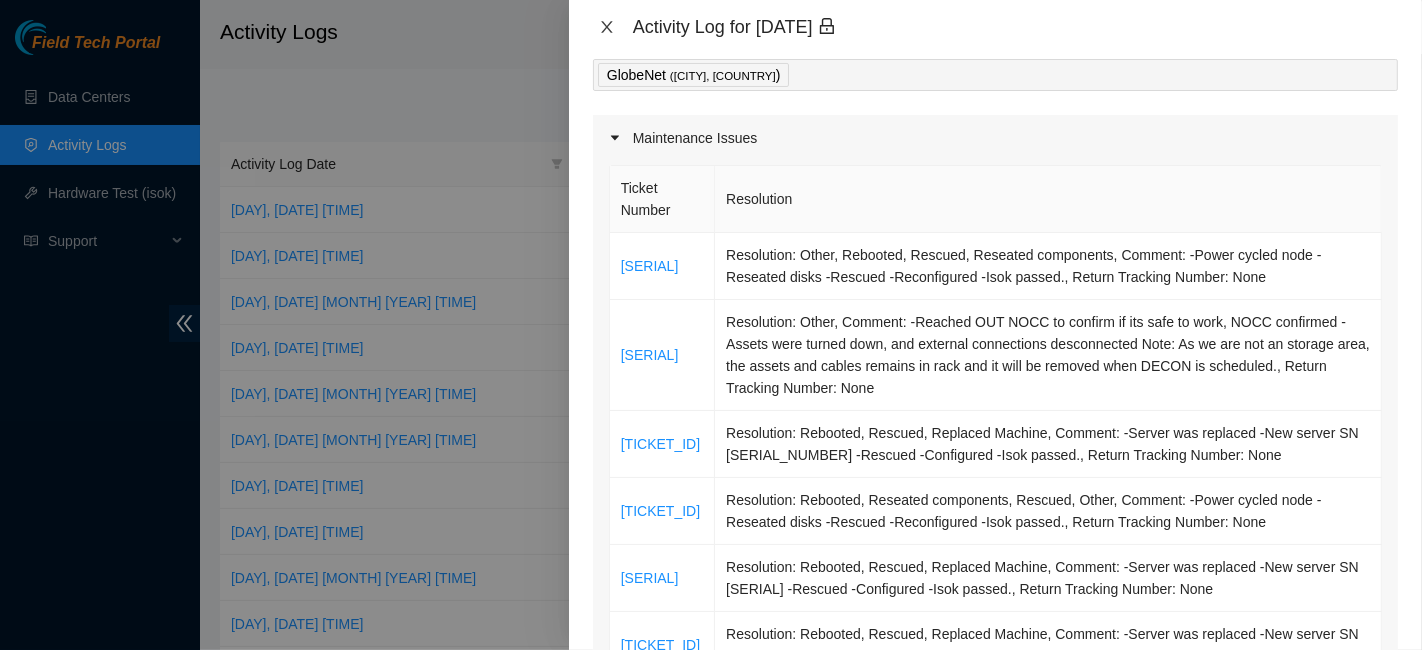 click 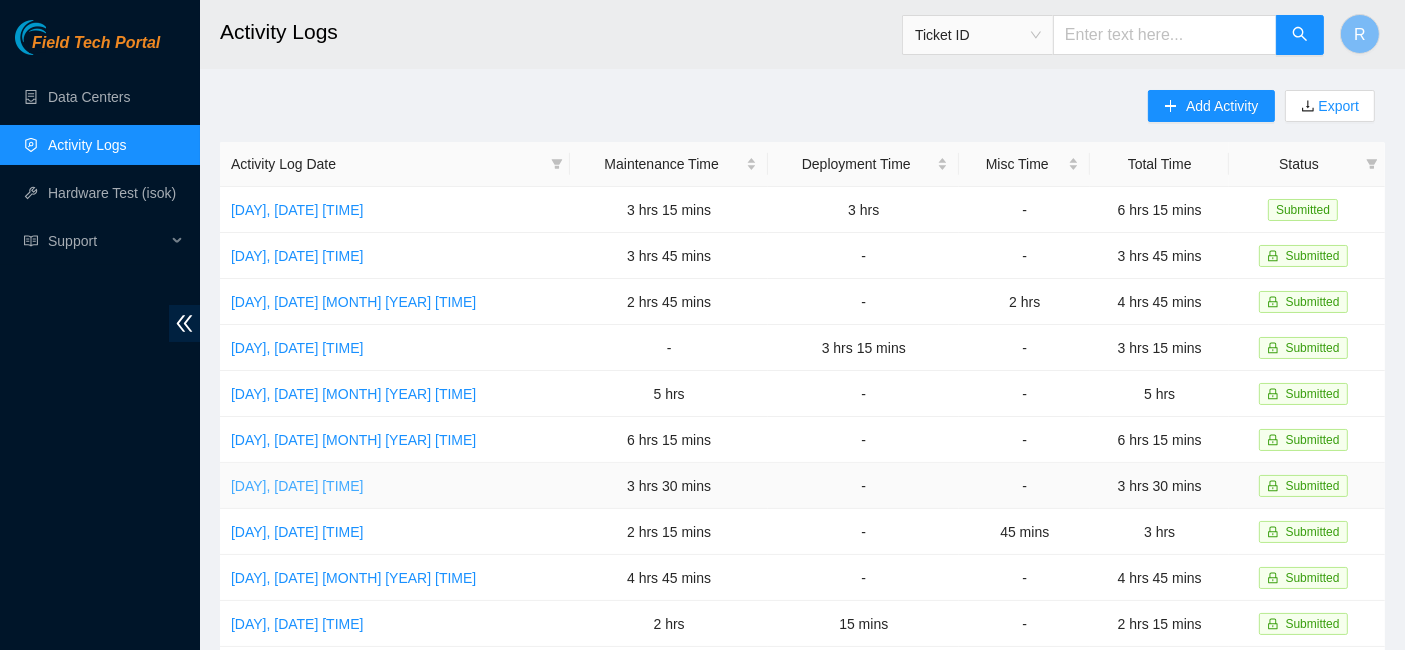 click on "[DAY], [DATE] [TIME]" at bounding box center [297, 486] 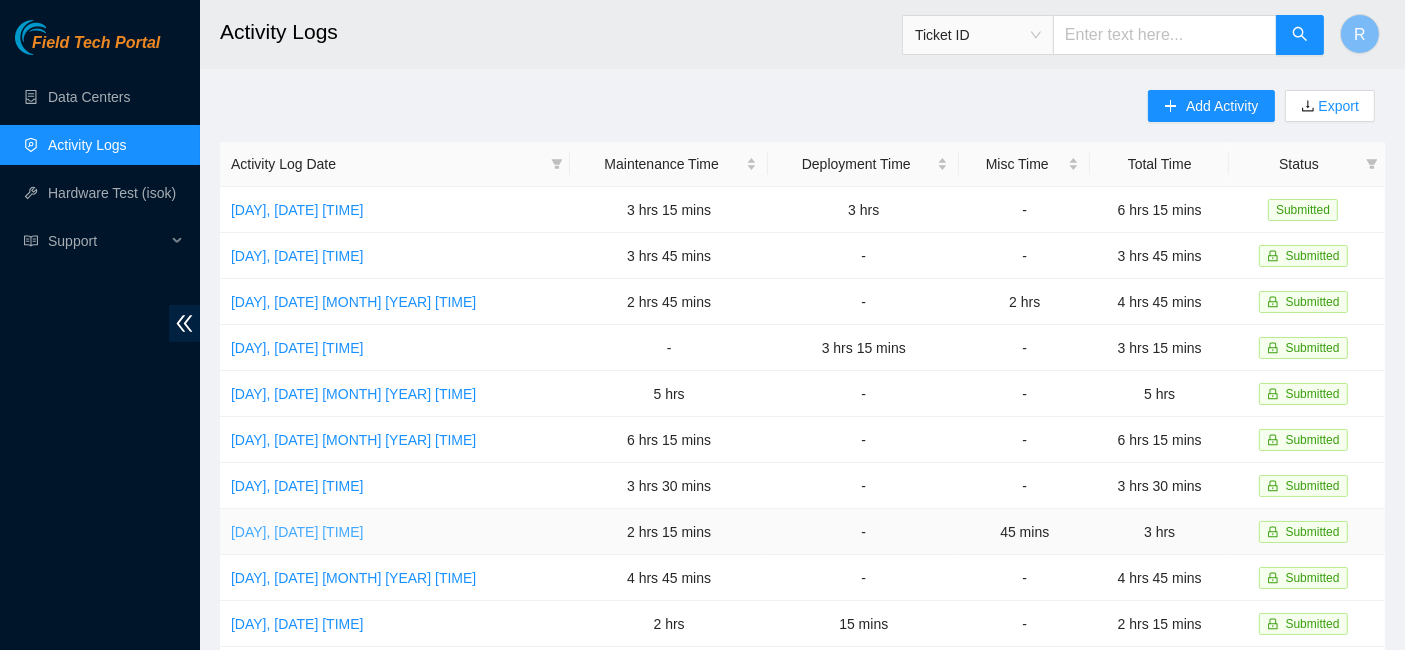click on "[DAY], [DATE] [TIME]" at bounding box center [297, 532] 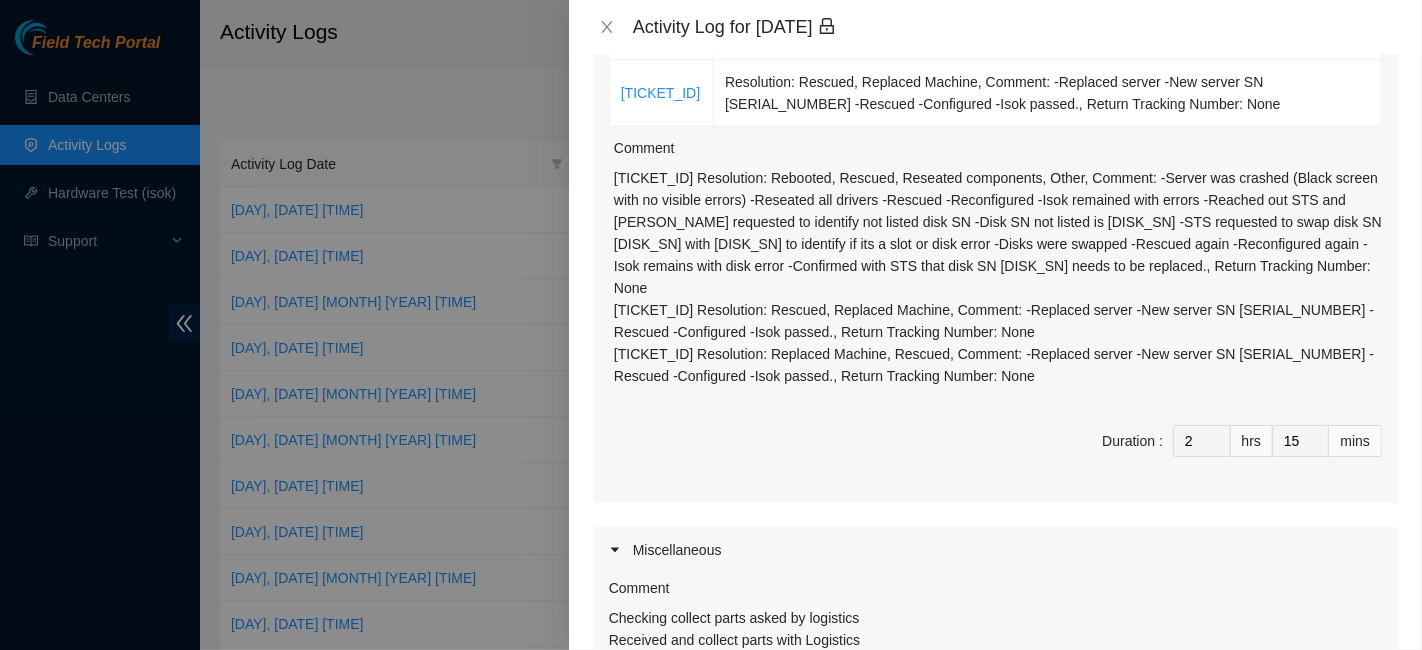 scroll, scrollTop: 179, scrollLeft: 0, axis: vertical 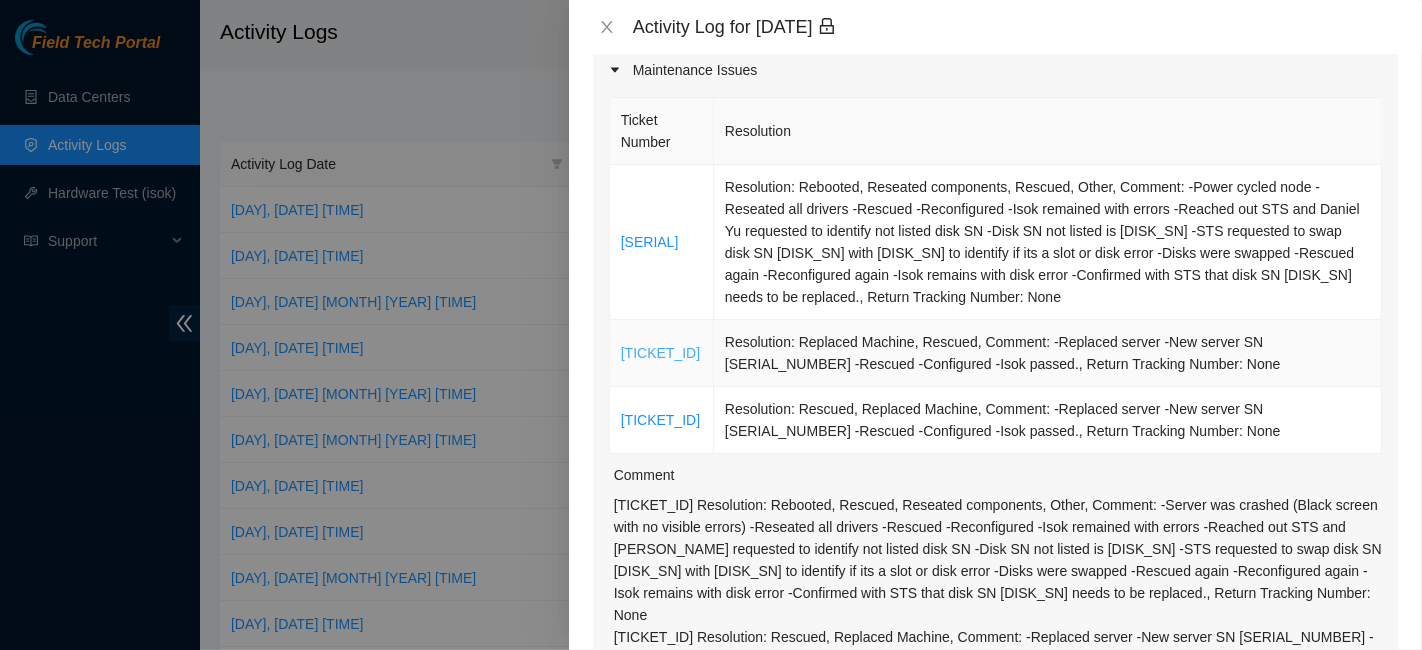 click on "[TICKET_ID]" at bounding box center [660, 353] 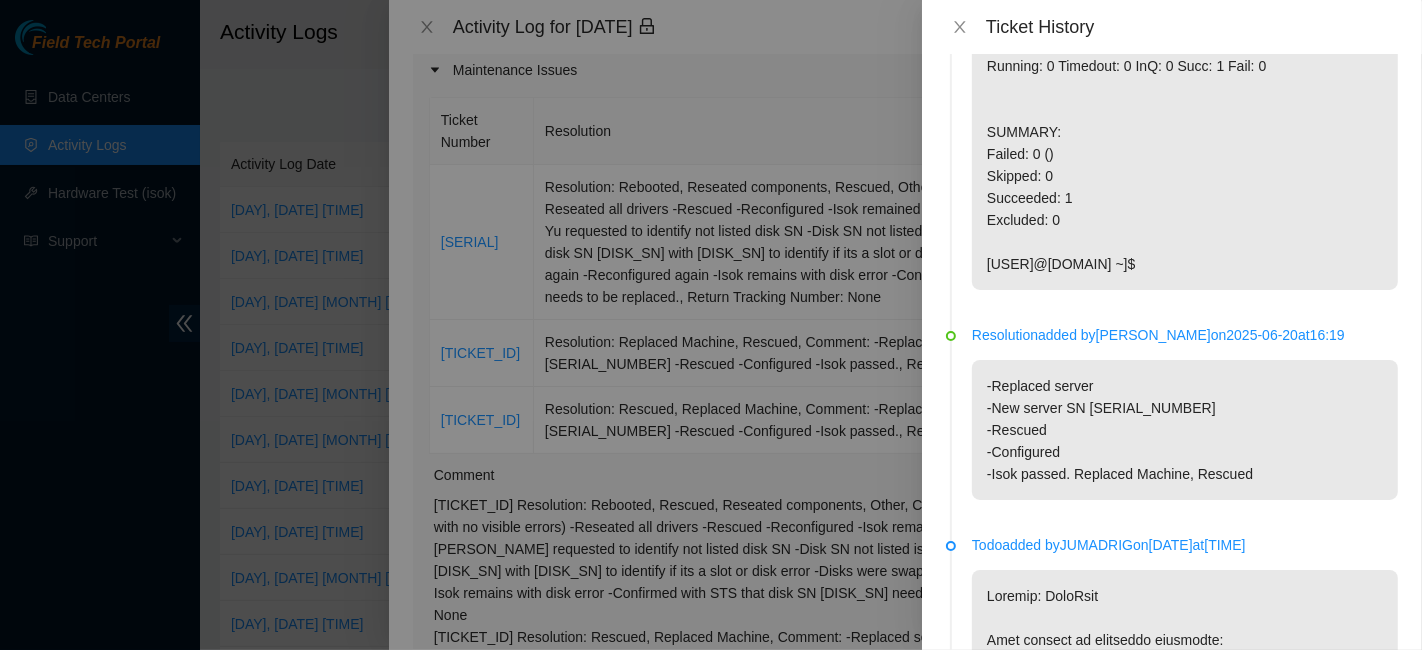 scroll, scrollTop: 397, scrollLeft: 0, axis: vertical 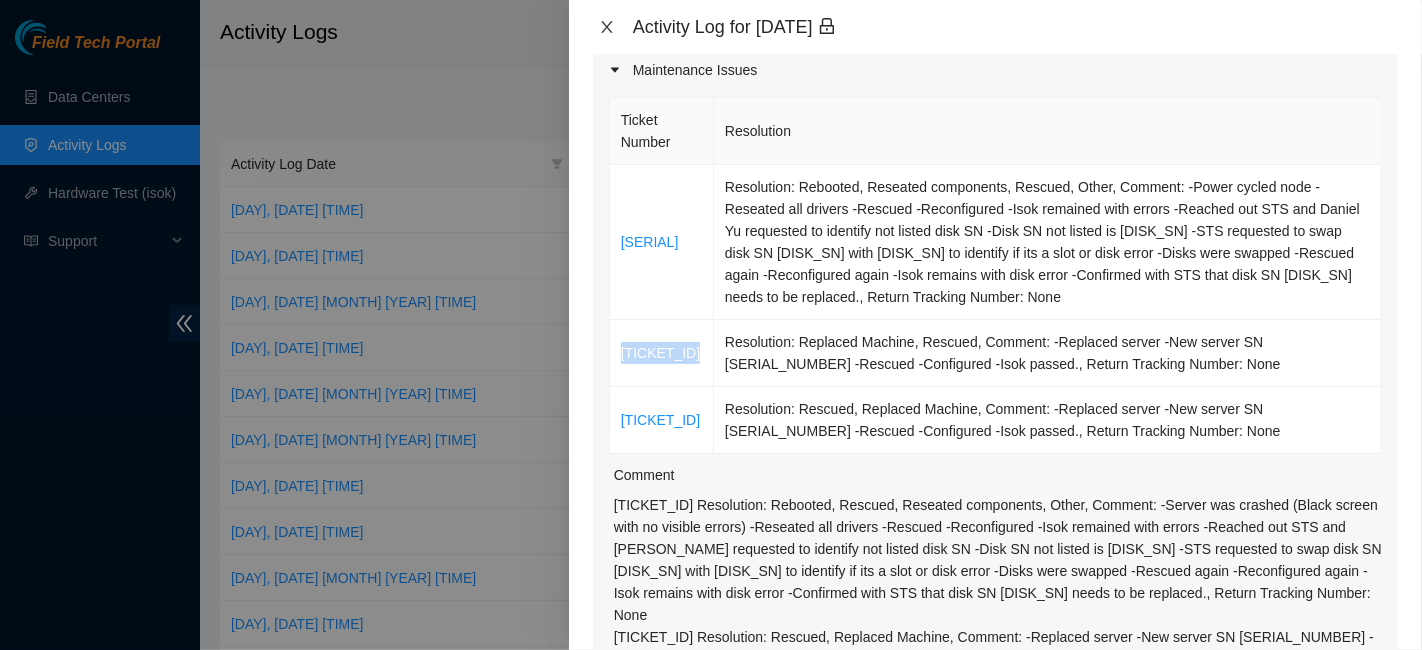click 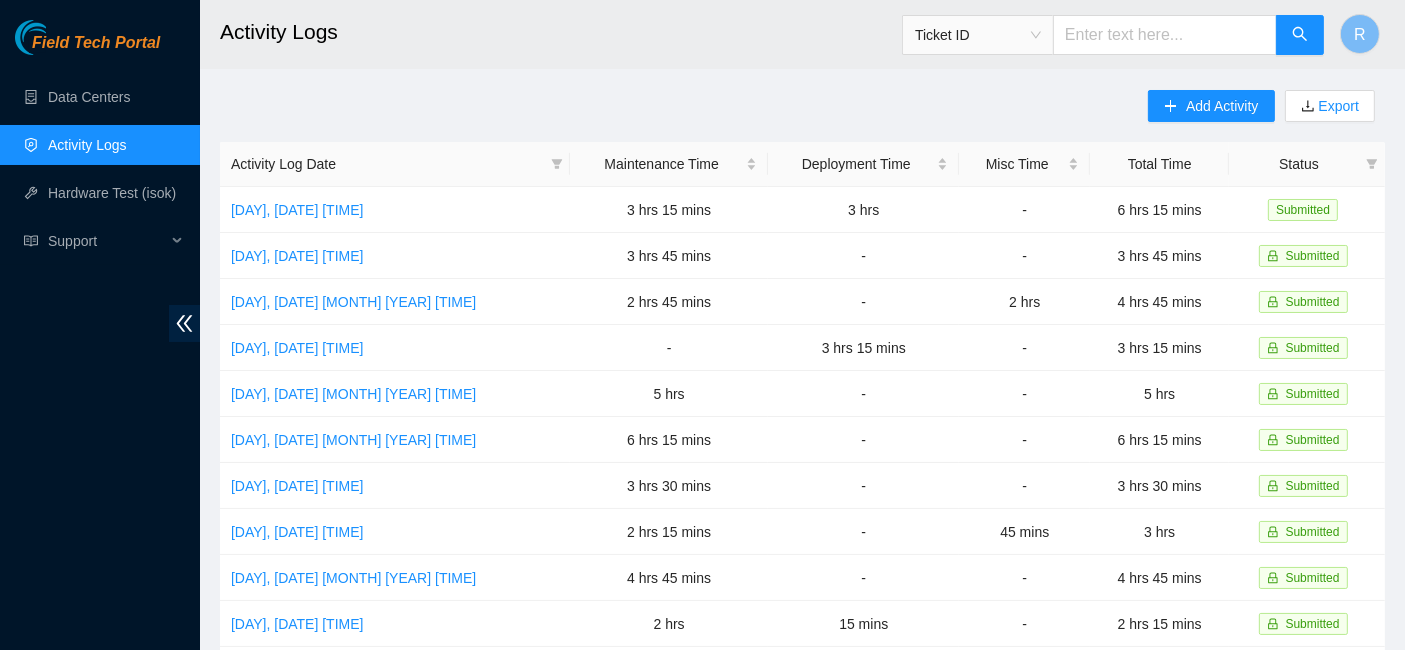 click at bounding box center (1165, 35) 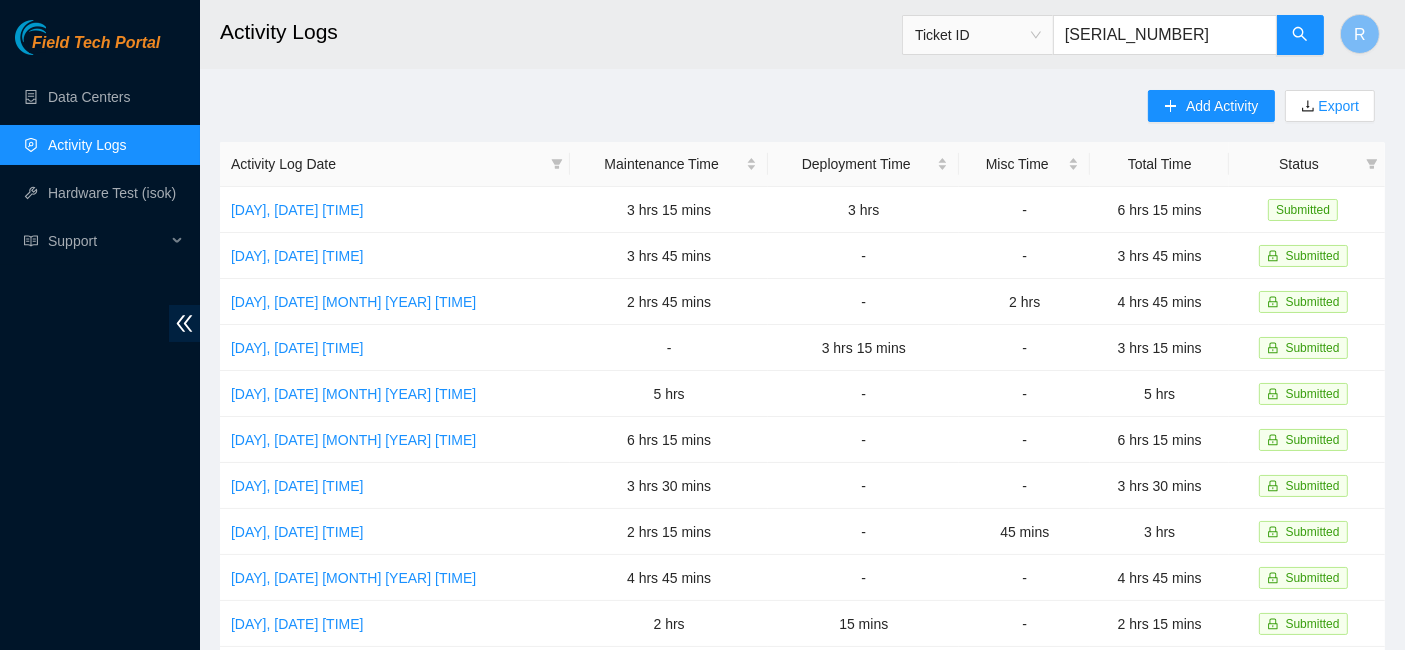 click on "Ticket ID" at bounding box center (978, 35) 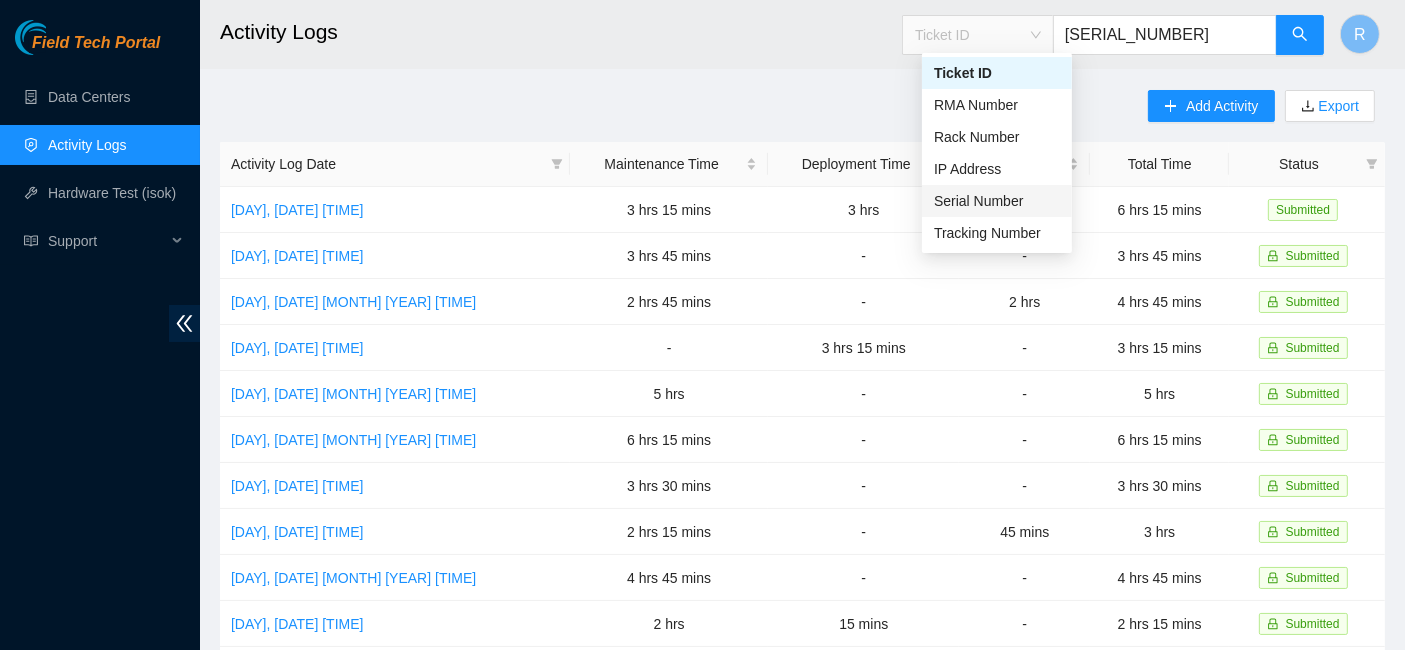 click on "Serial Number" at bounding box center [997, 201] 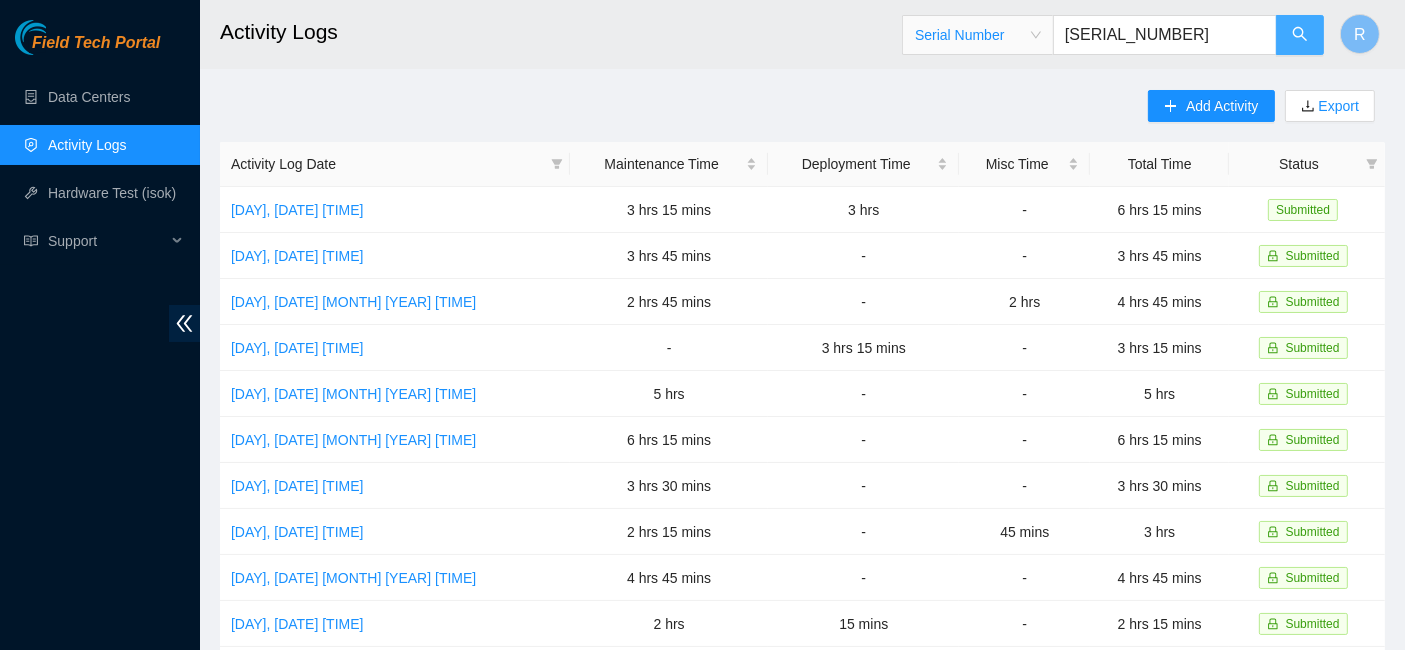 click at bounding box center [1300, 35] 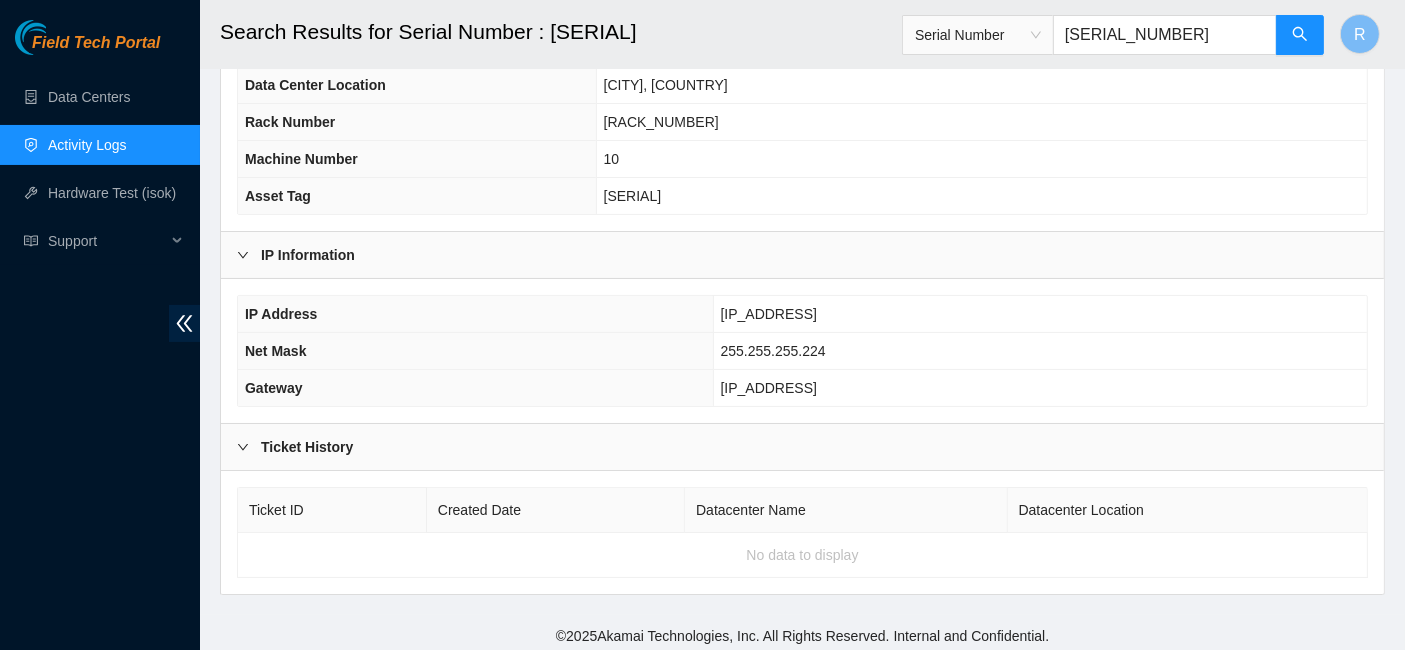 scroll, scrollTop: 0, scrollLeft: 0, axis: both 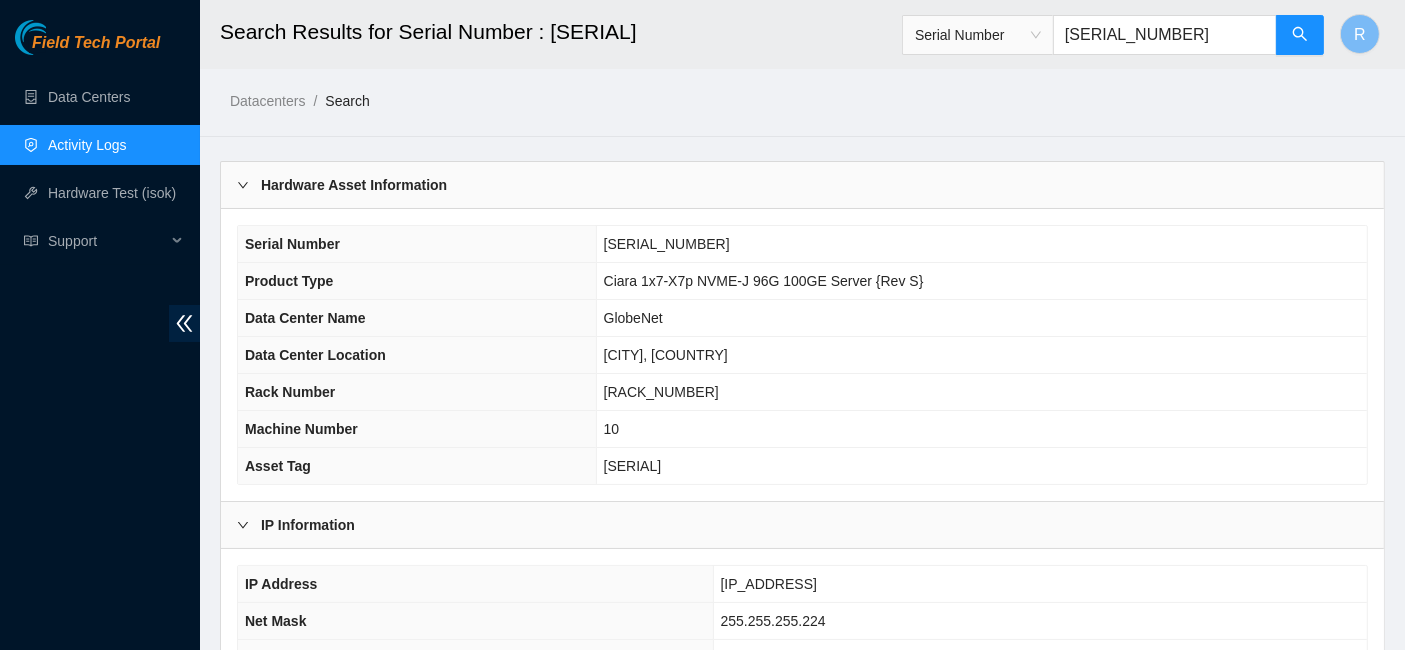 click on "Serial Number [SERIAL]" at bounding box center [1113, 29] 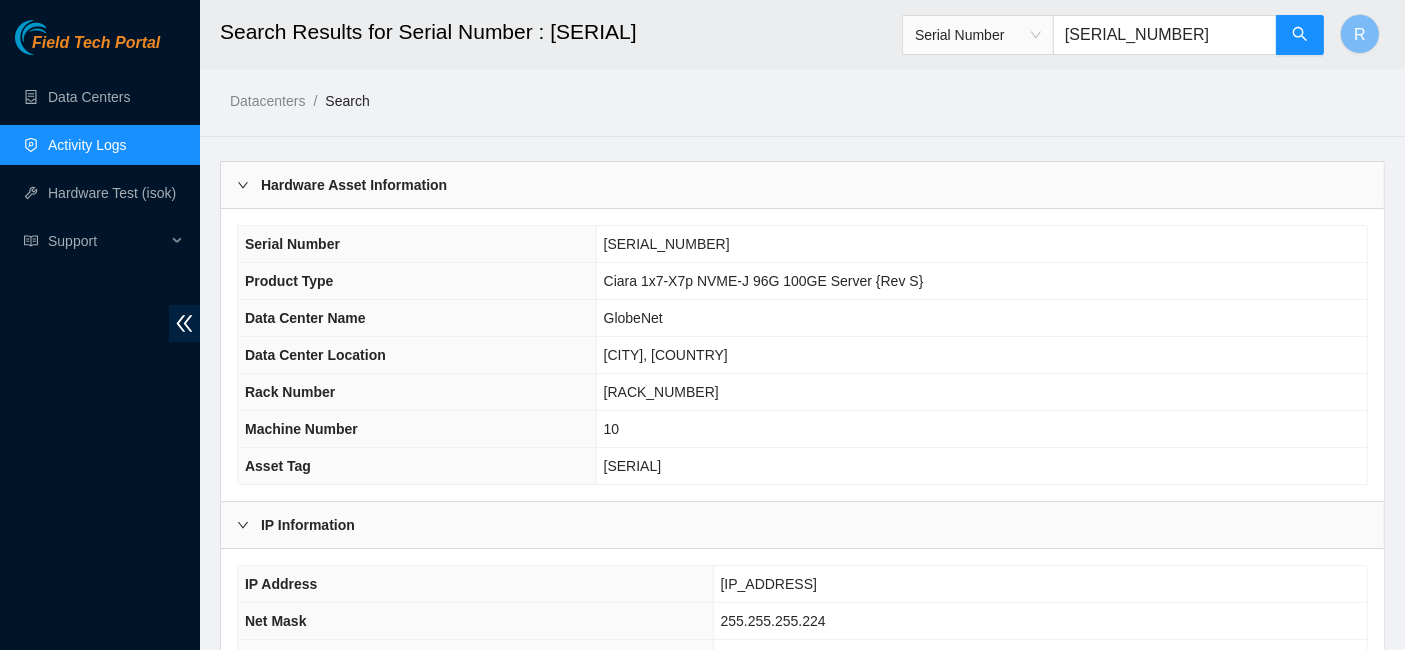 click on "[SERIAL_NUMBER]" at bounding box center [1165, 35] 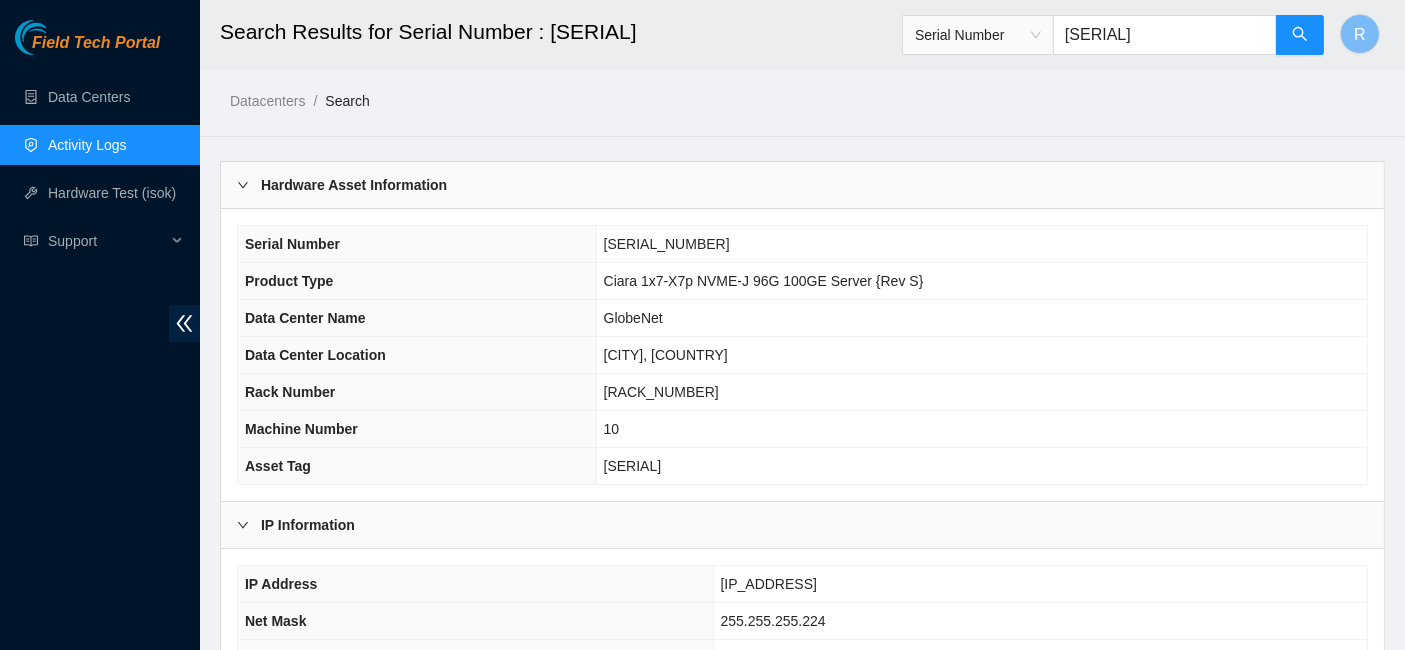 type on "[SERIAL]" 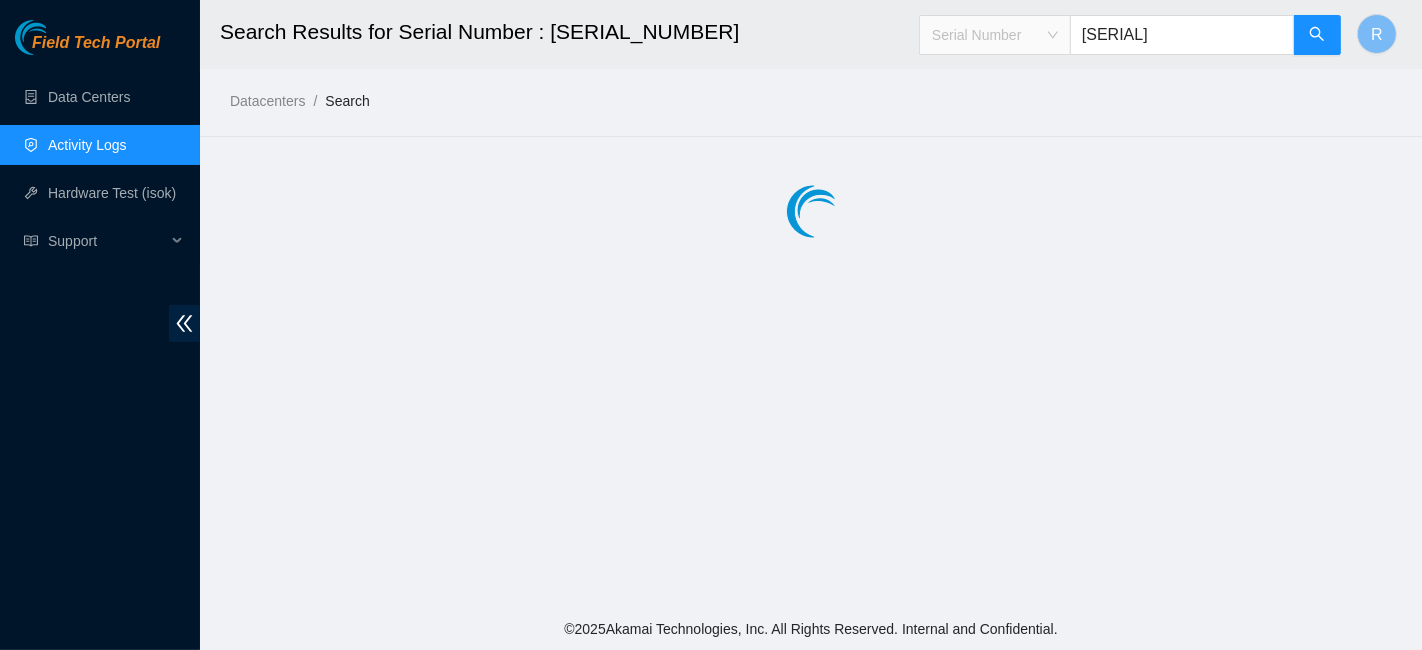 click on "Serial Number" at bounding box center [995, 35] 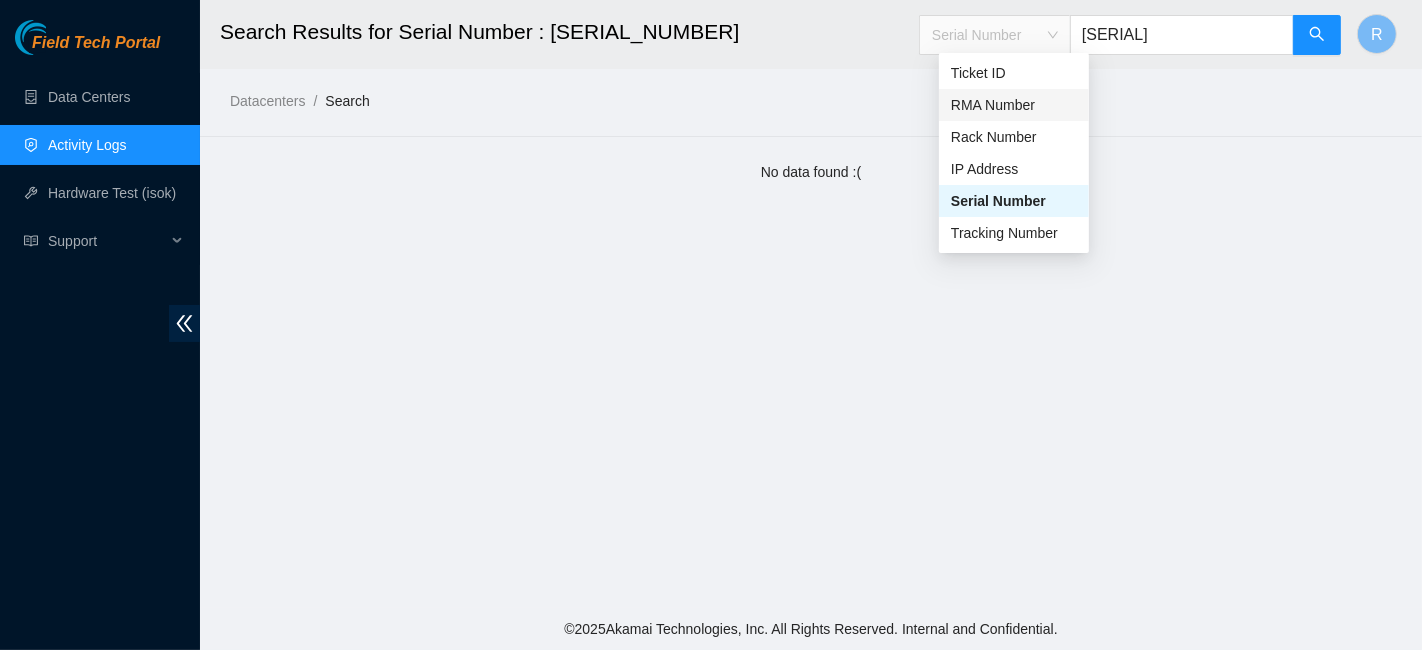 click on "RMA Number" at bounding box center (1014, 105) 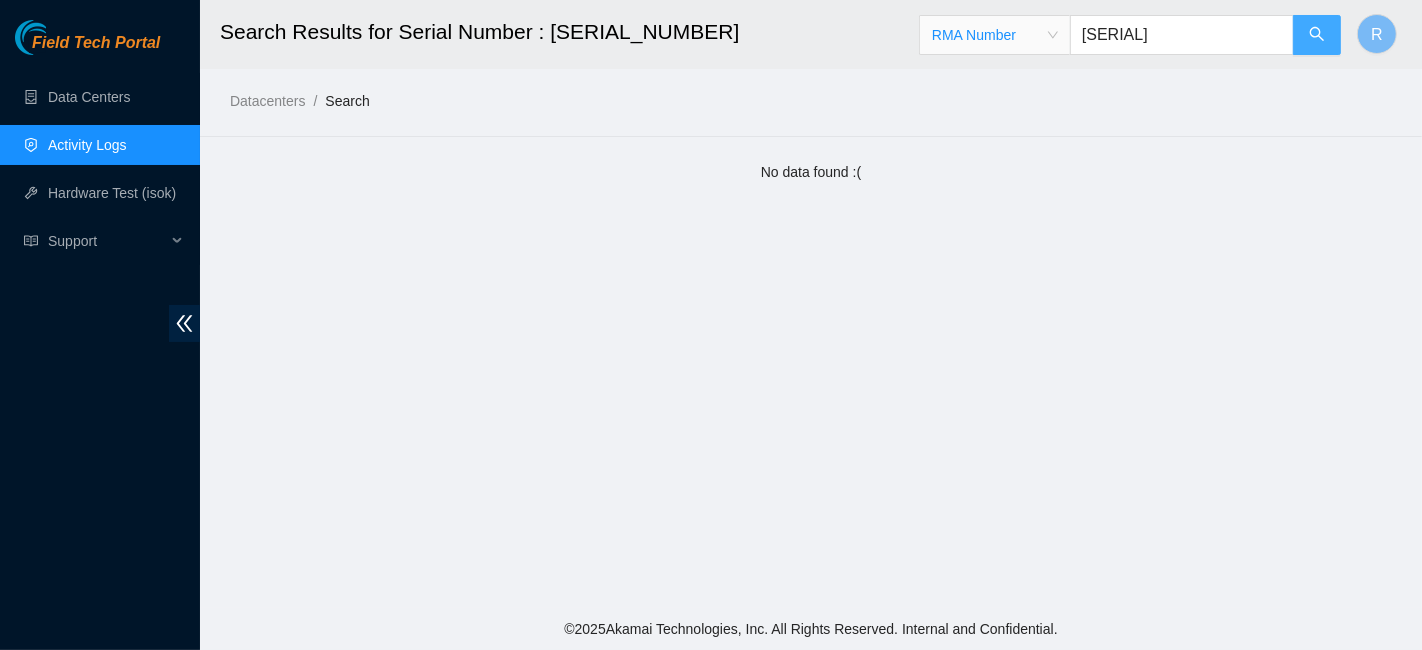 click at bounding box center [1317, 35] 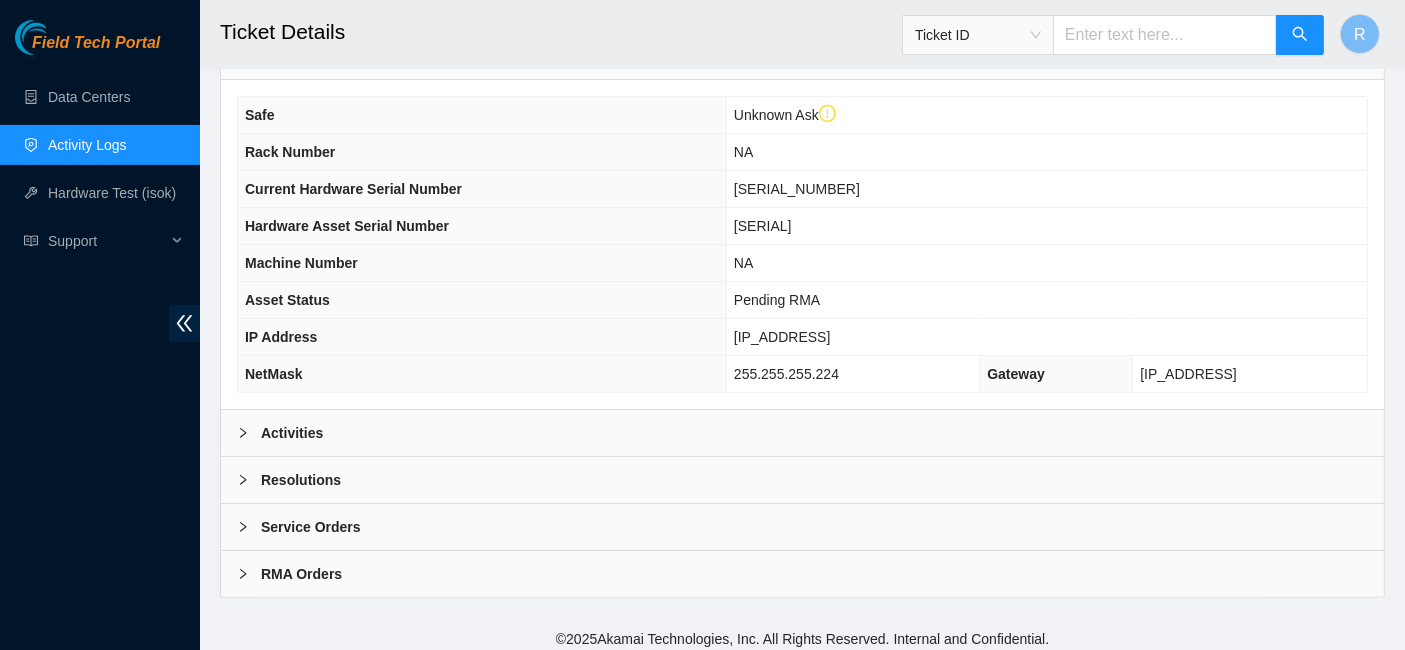scroll, scrollTop: 625, scrollLeft: 0, axis: vertical 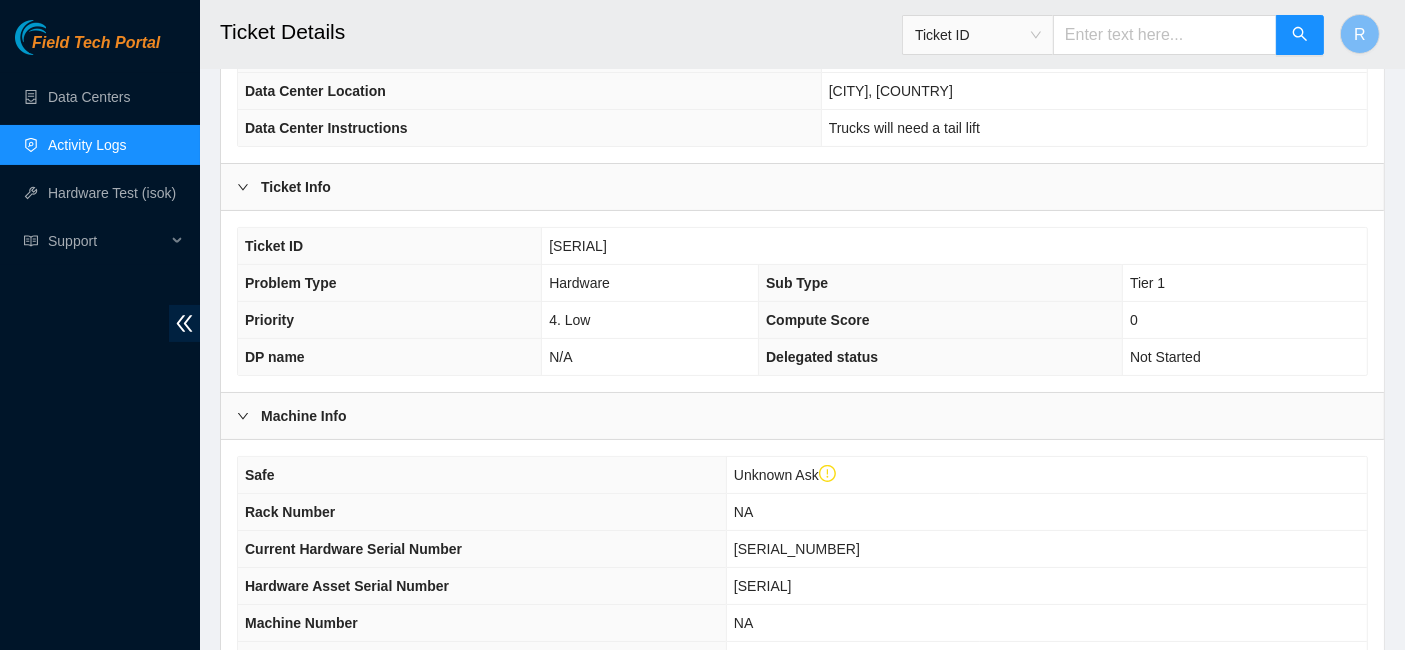 drag, startPoint x: 645, startPoint y: 252, endPoint x: 548, endPoint y: 247, distance: 97.128784 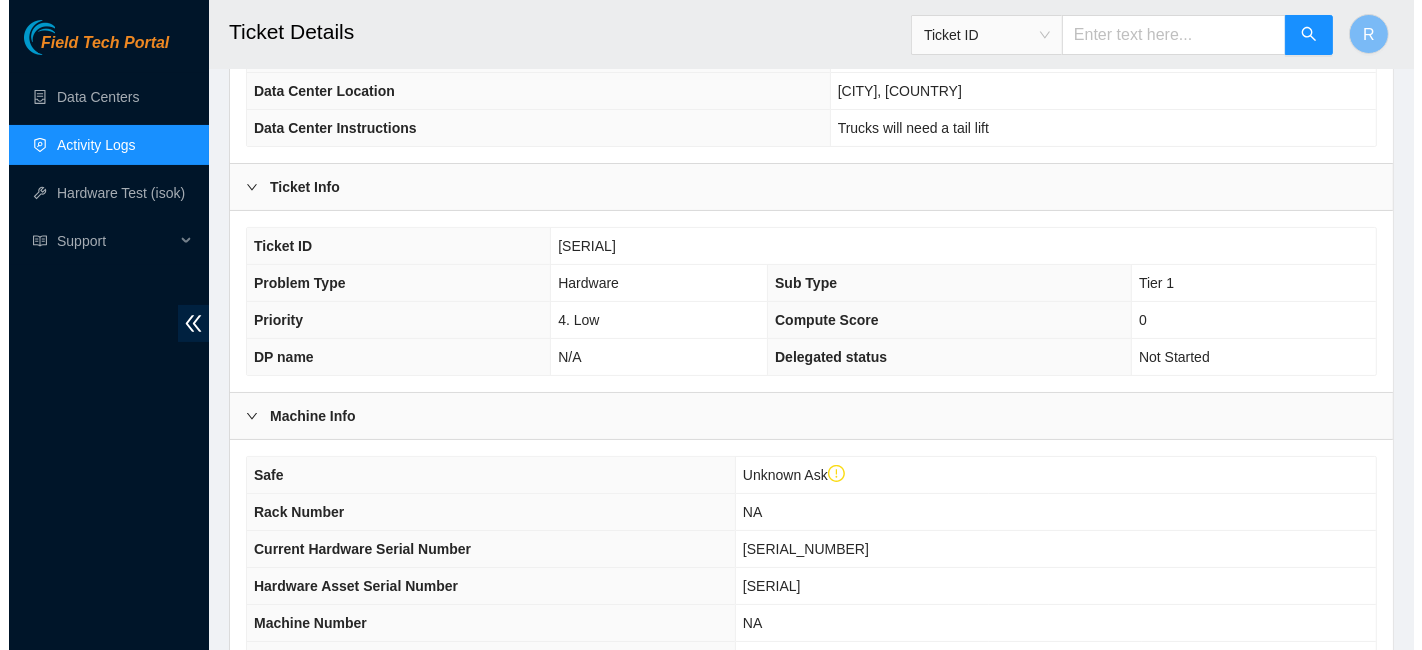 scroll, scrollTop: 0, scrollLeft: 0, axis: both 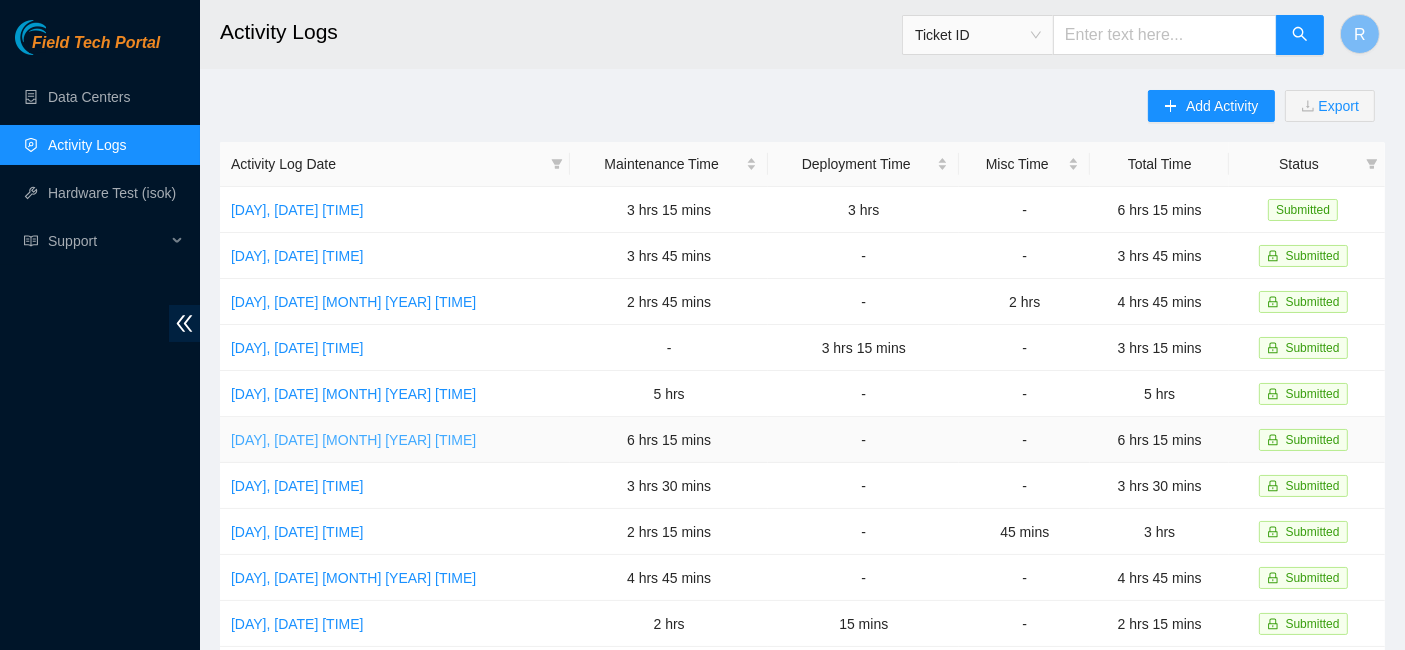 click on "[DAY], [DATE] [MONTH] [YEAR] [TIME]" at bounding box center [353, 440] 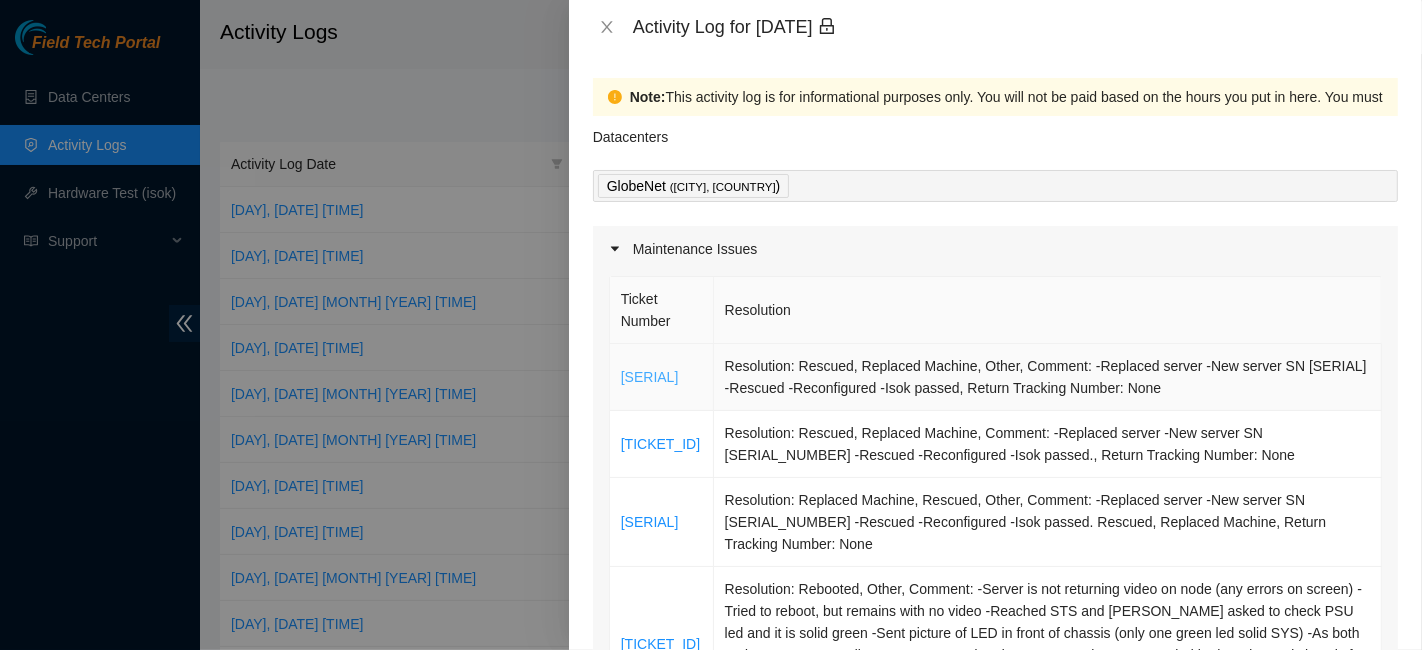click on "[SERIAL]" at bounding box center (650, 377) 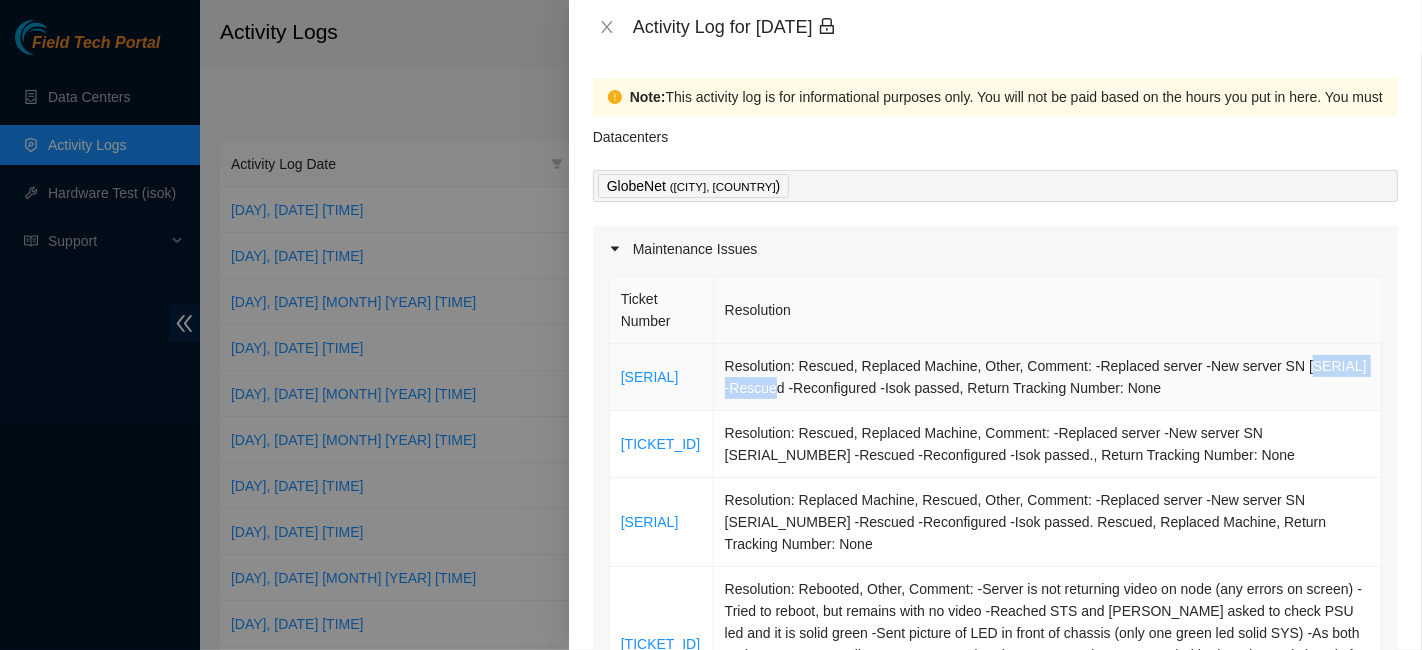 drag, startPoint x: 805, startPoint y: 388, endPoint x: 1283, endPoint y: 365, distance: 478.55304 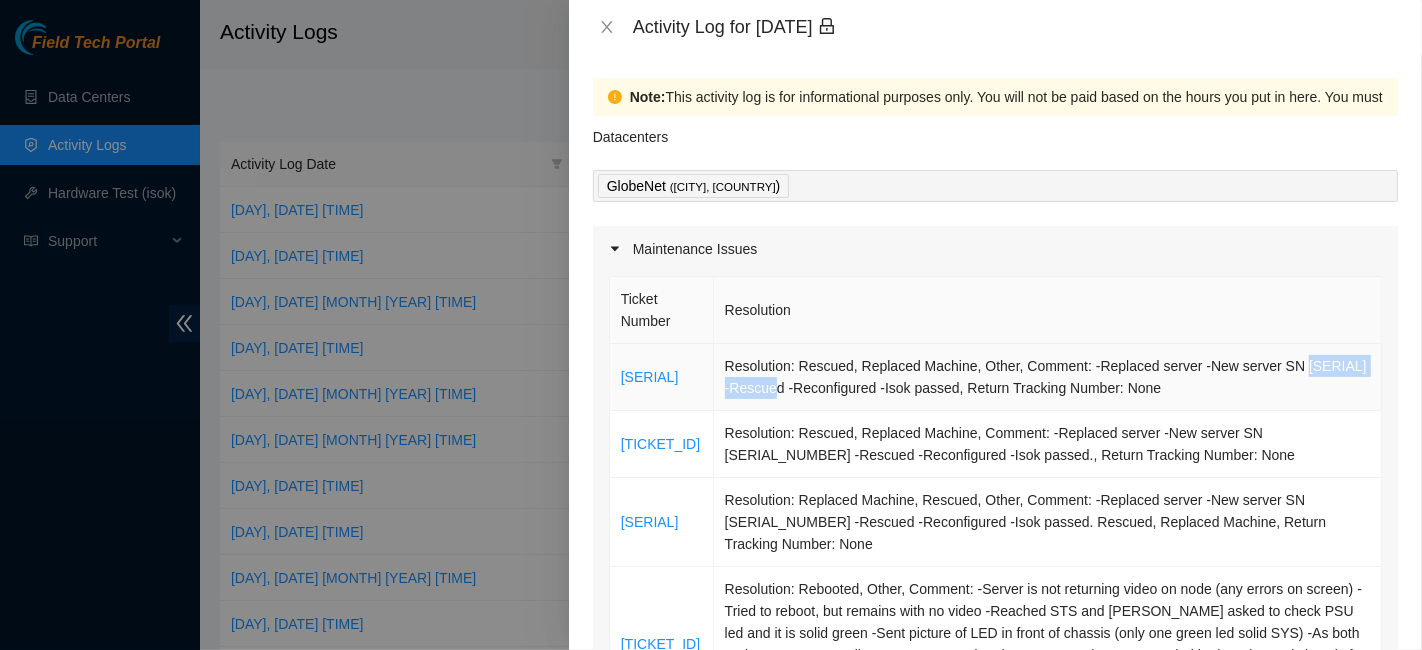 copy on "[SERIAL_NUMBER]" 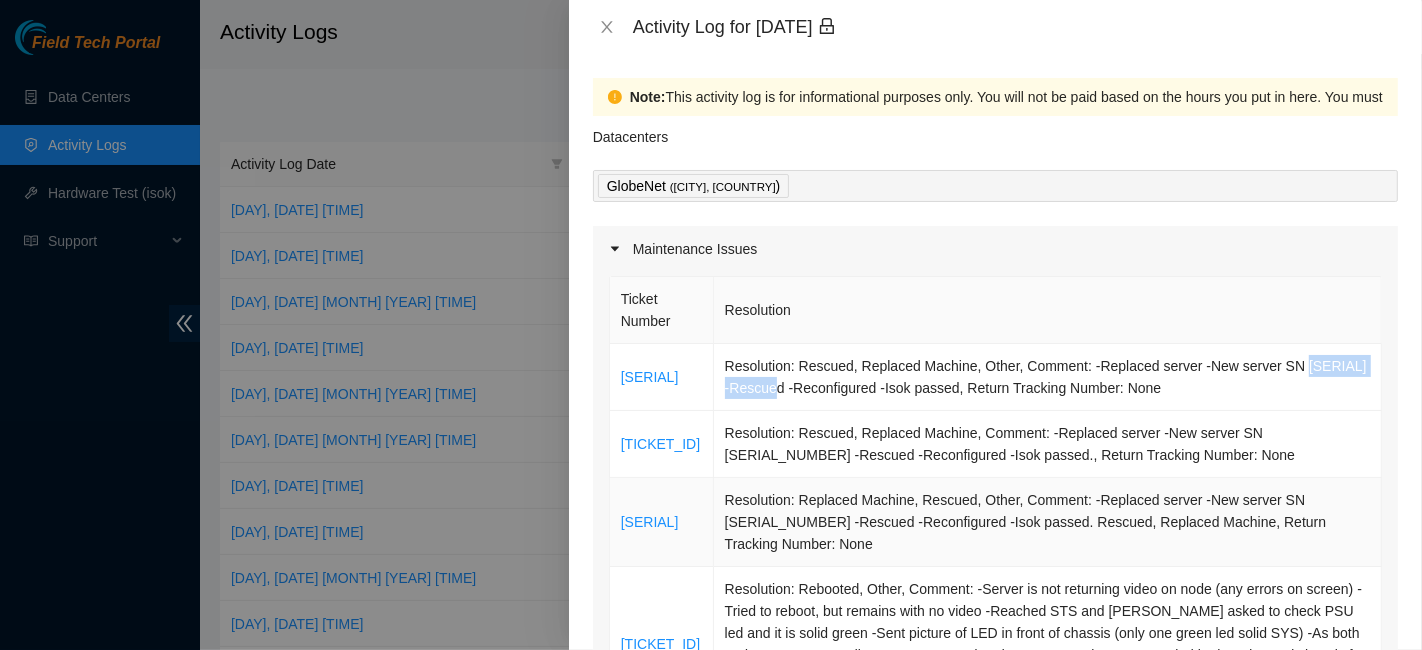 scroll, scrollTop: 2, scrollLeft: 0, axis: vertical 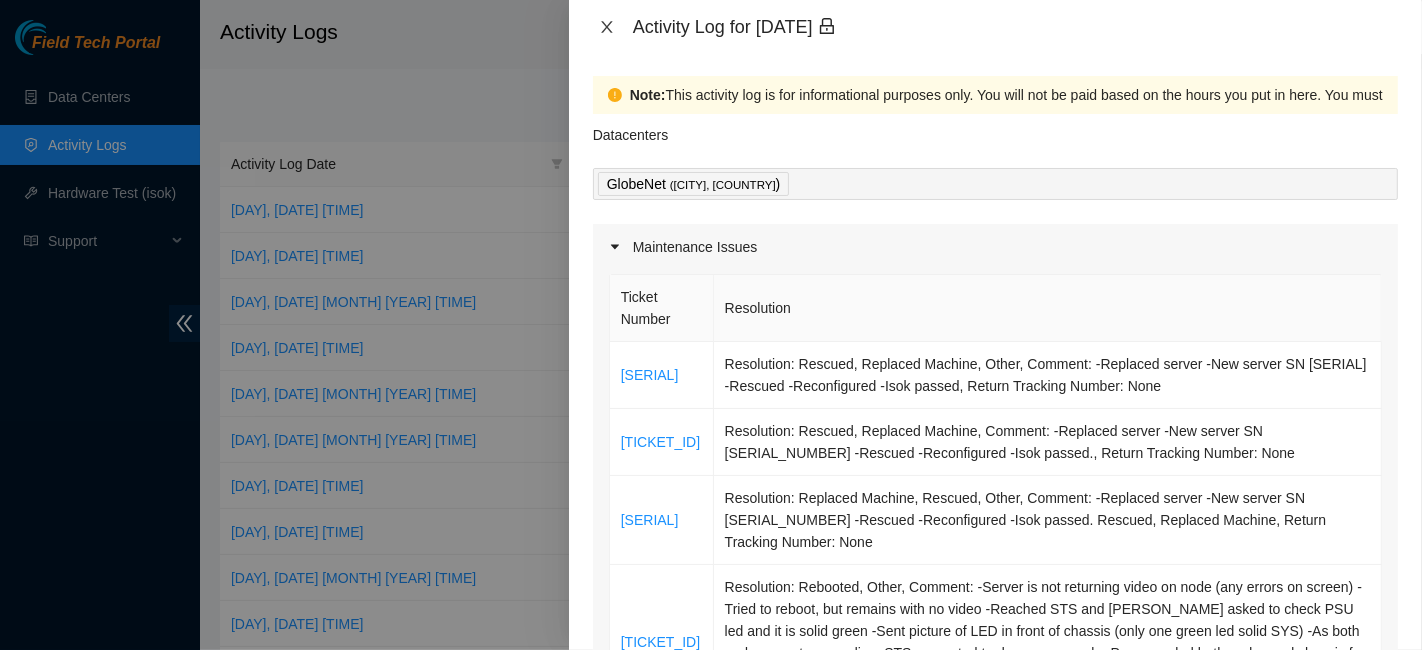 click 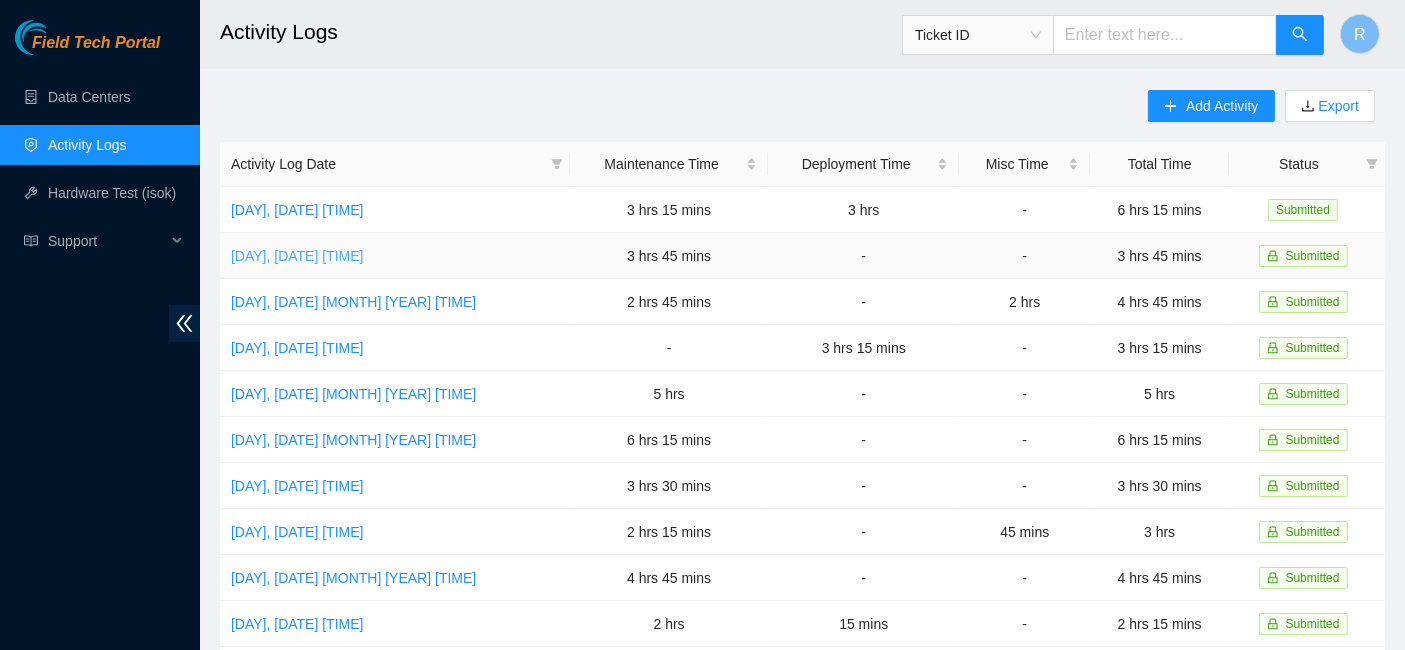 click on "[DAY], [DATE] [TIME]" at bounding box center (297, 256) 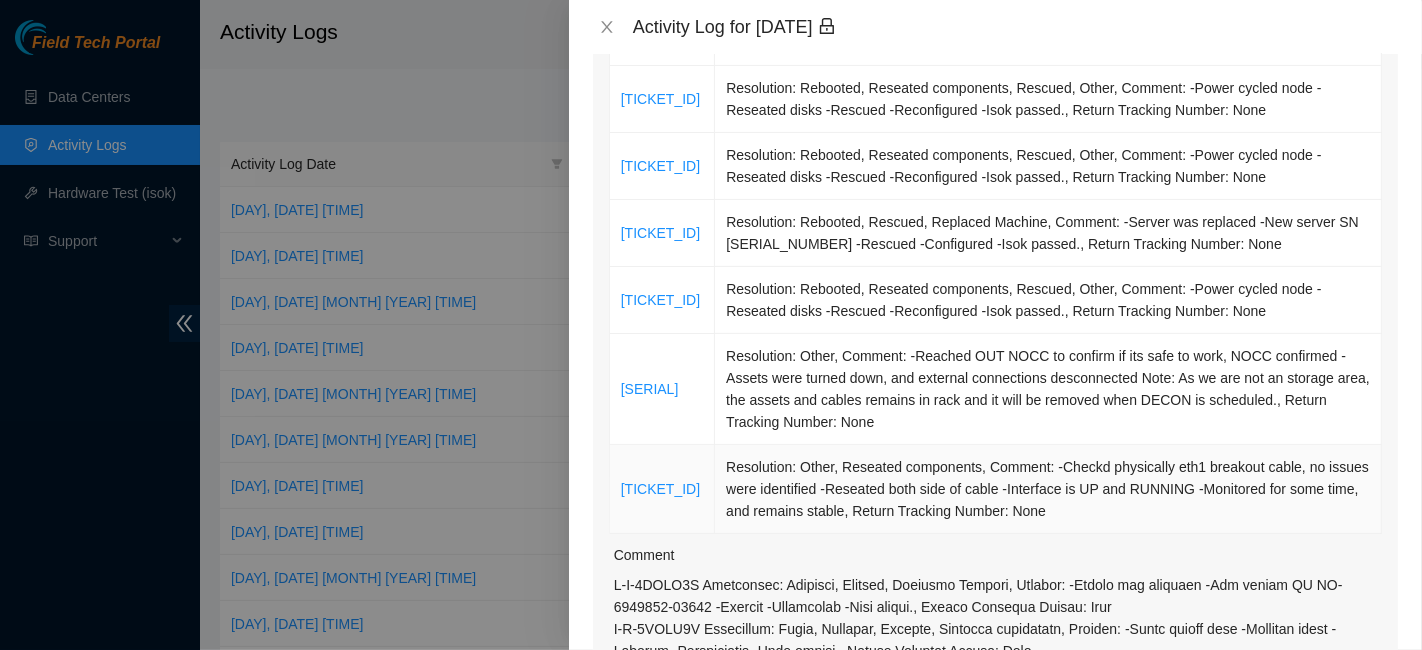 scroll, scrollTop: 201, scrollLeft: 0, axis: vertical 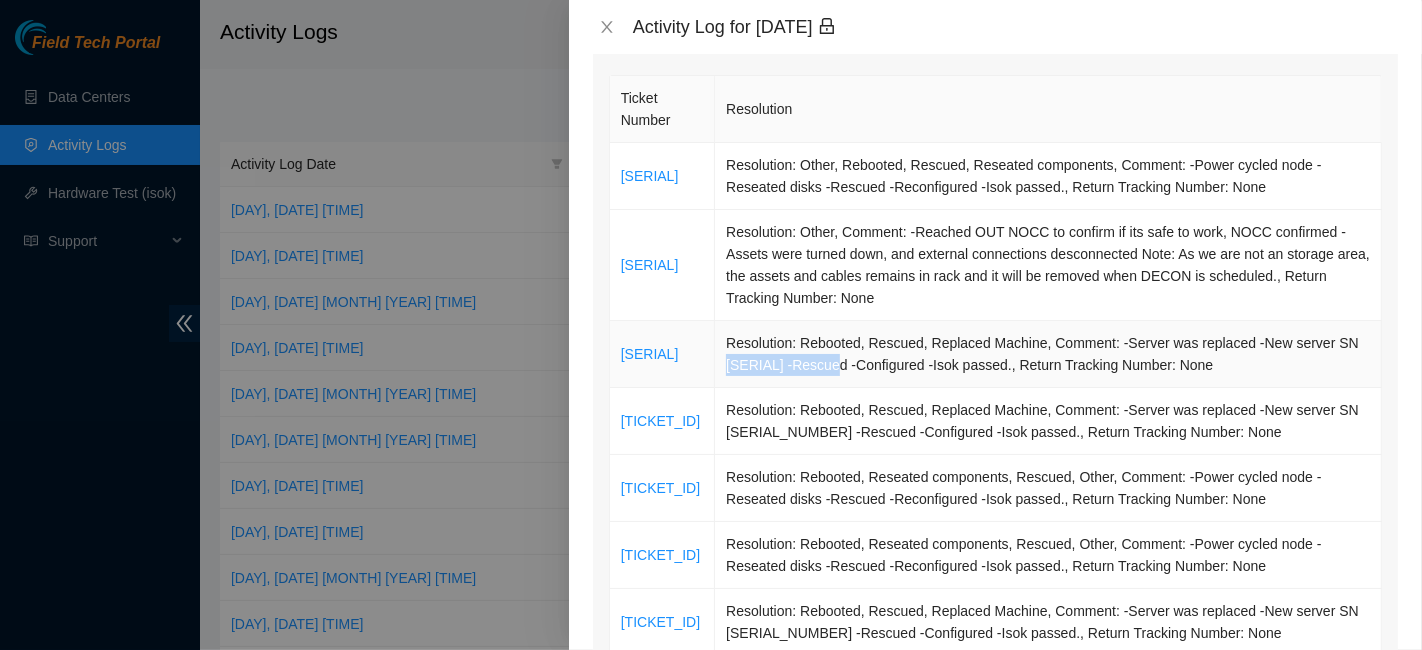 drag, startPoint x: 833, startPoint y: 365, endPoint x: 721, endPoint y: 370, distance: 112.11155 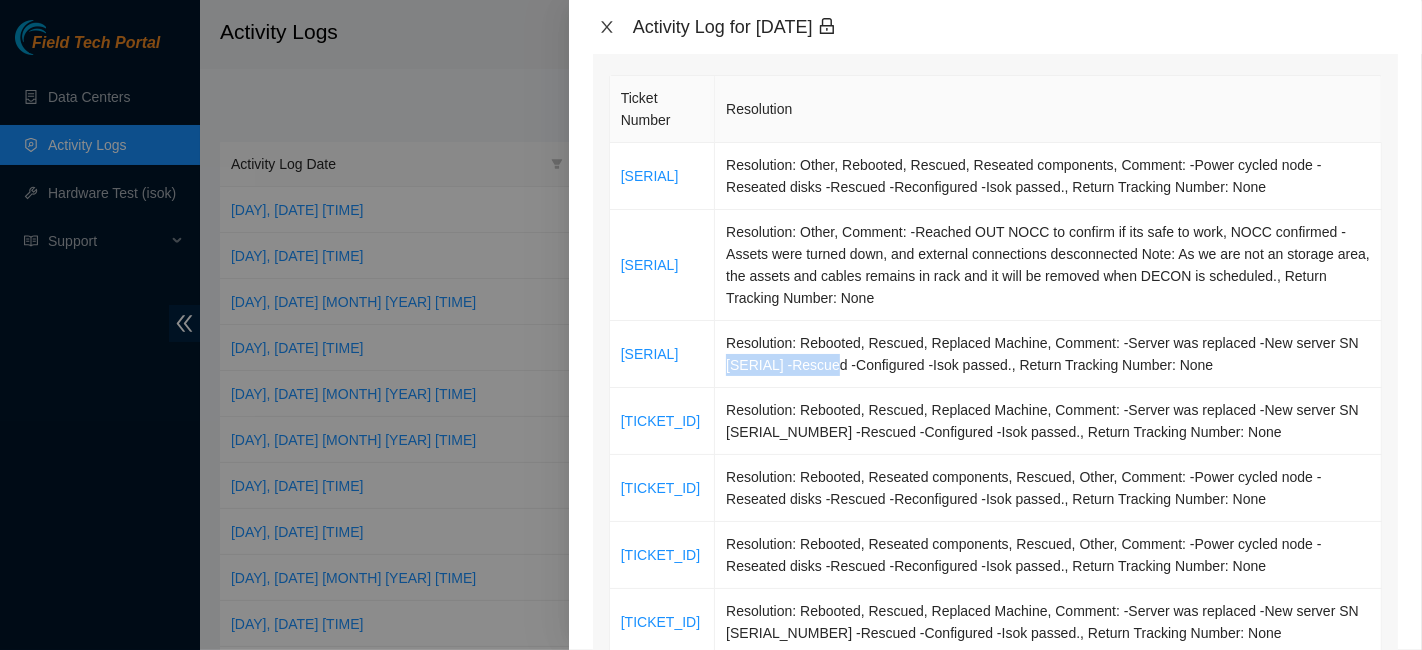click 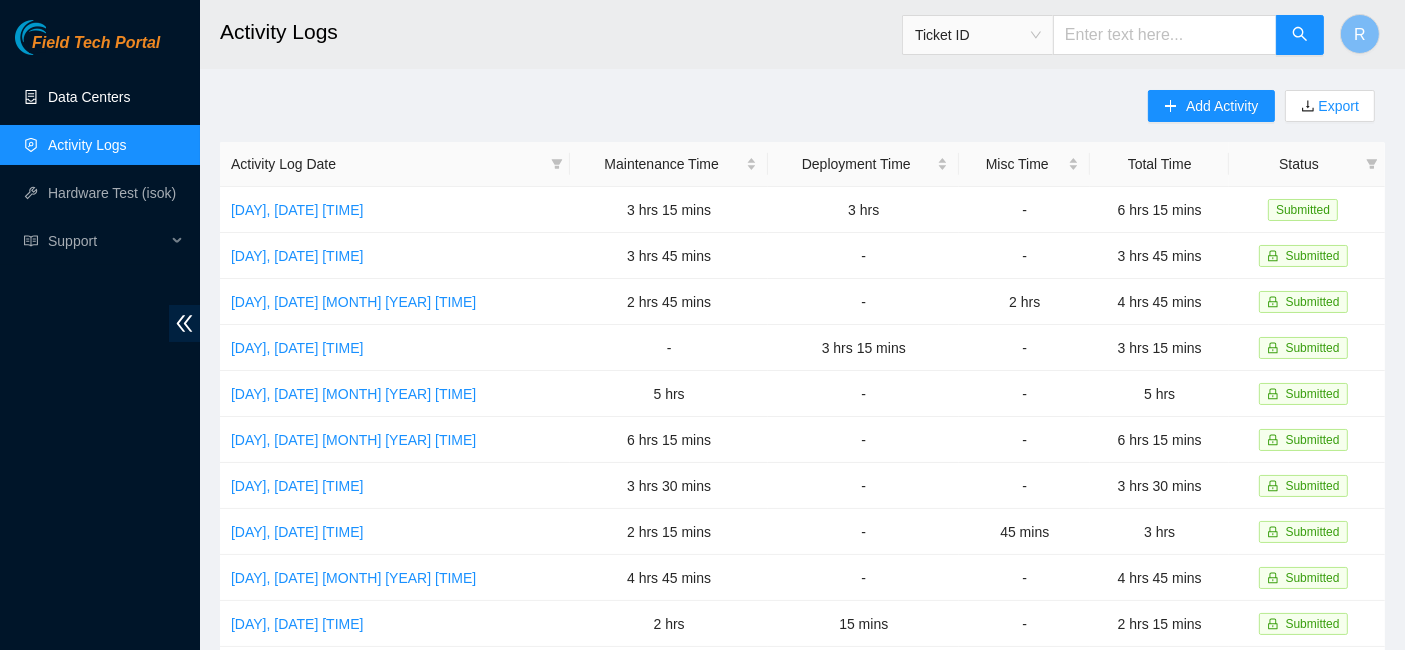 click on "Data Centers" at bounding box center [89, 97] 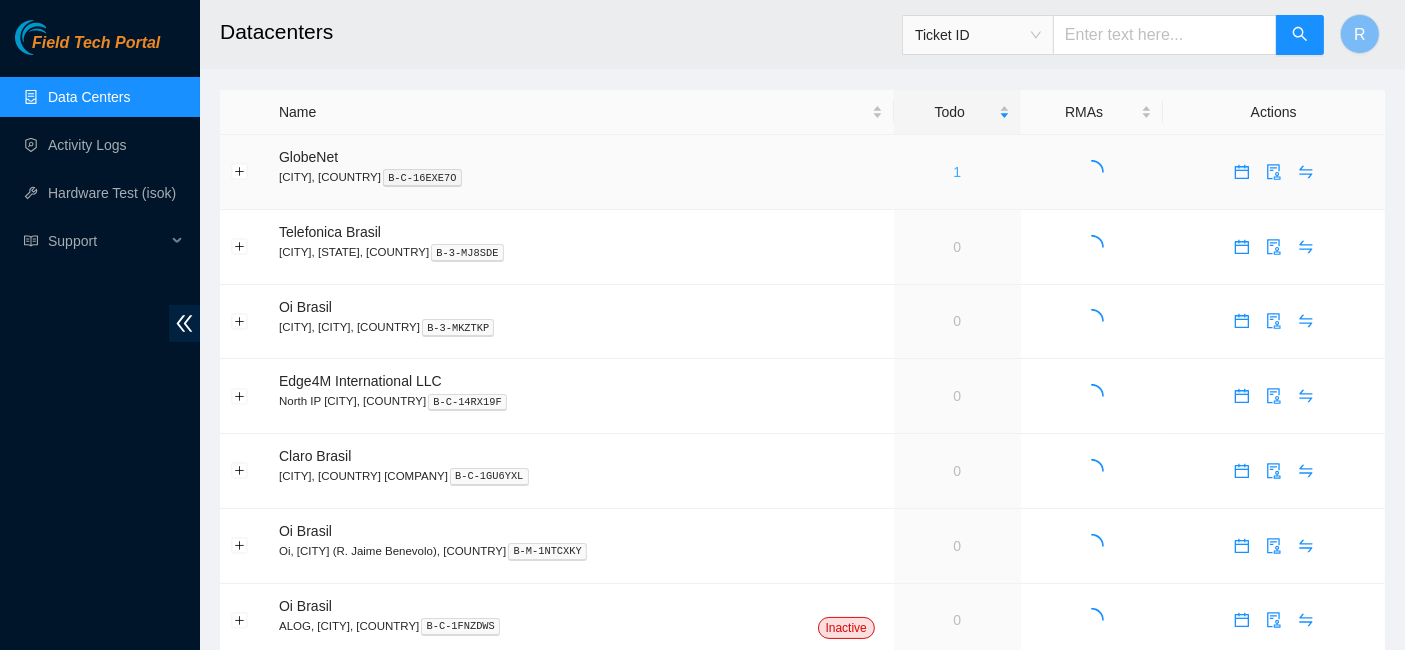 click on "1" at bounding box center (957, 172) 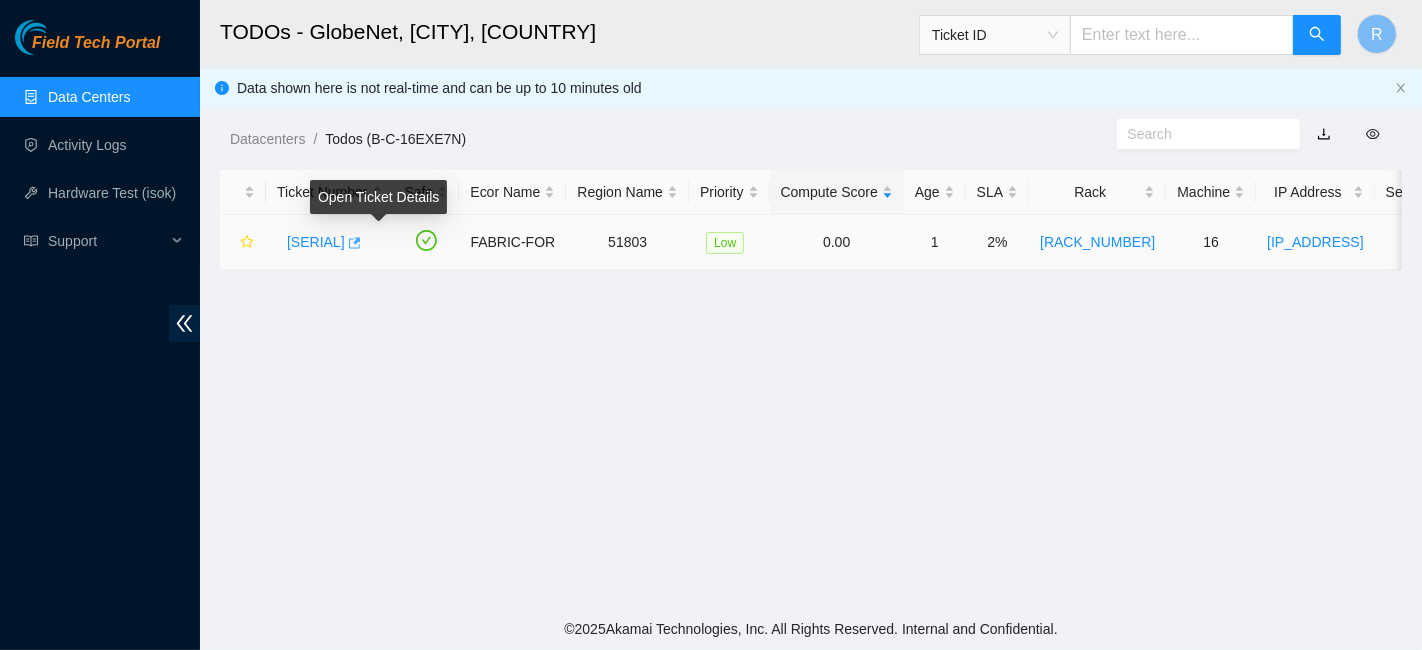 click at bounding box center (353, 243) 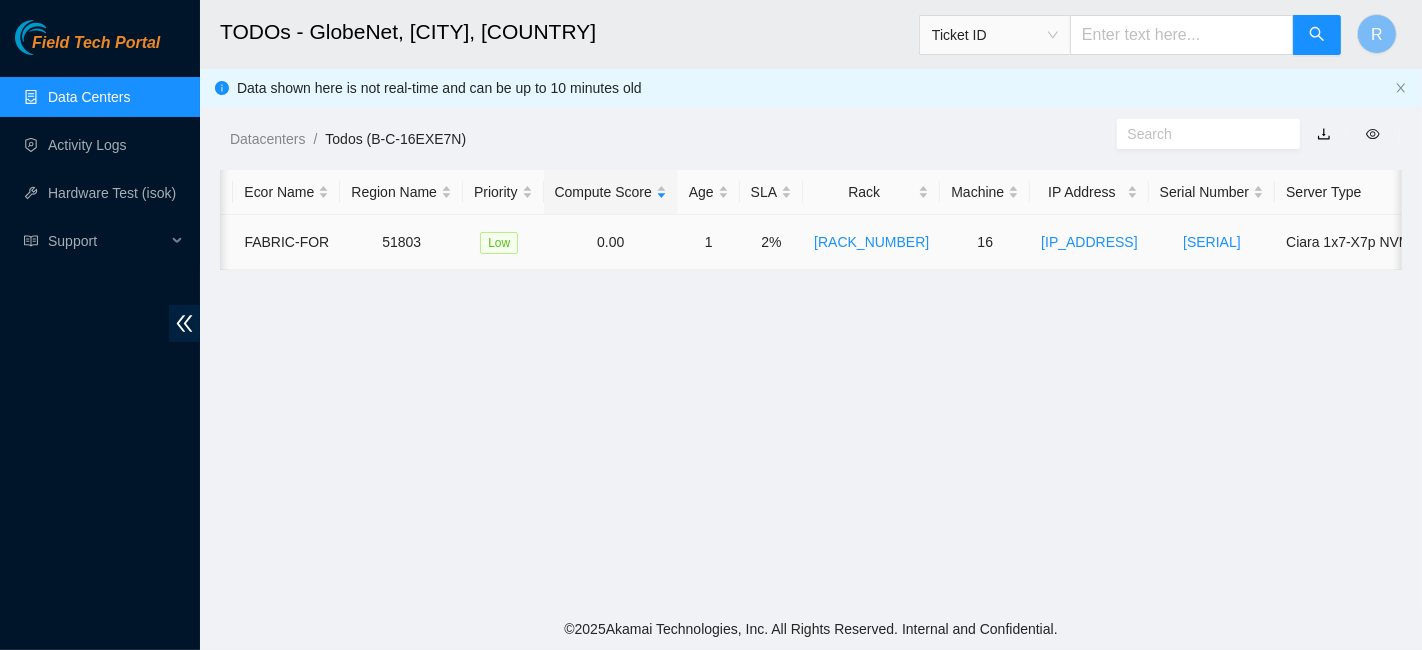scroll, scrollTop: 0, scrollLeft: 0, axis: both 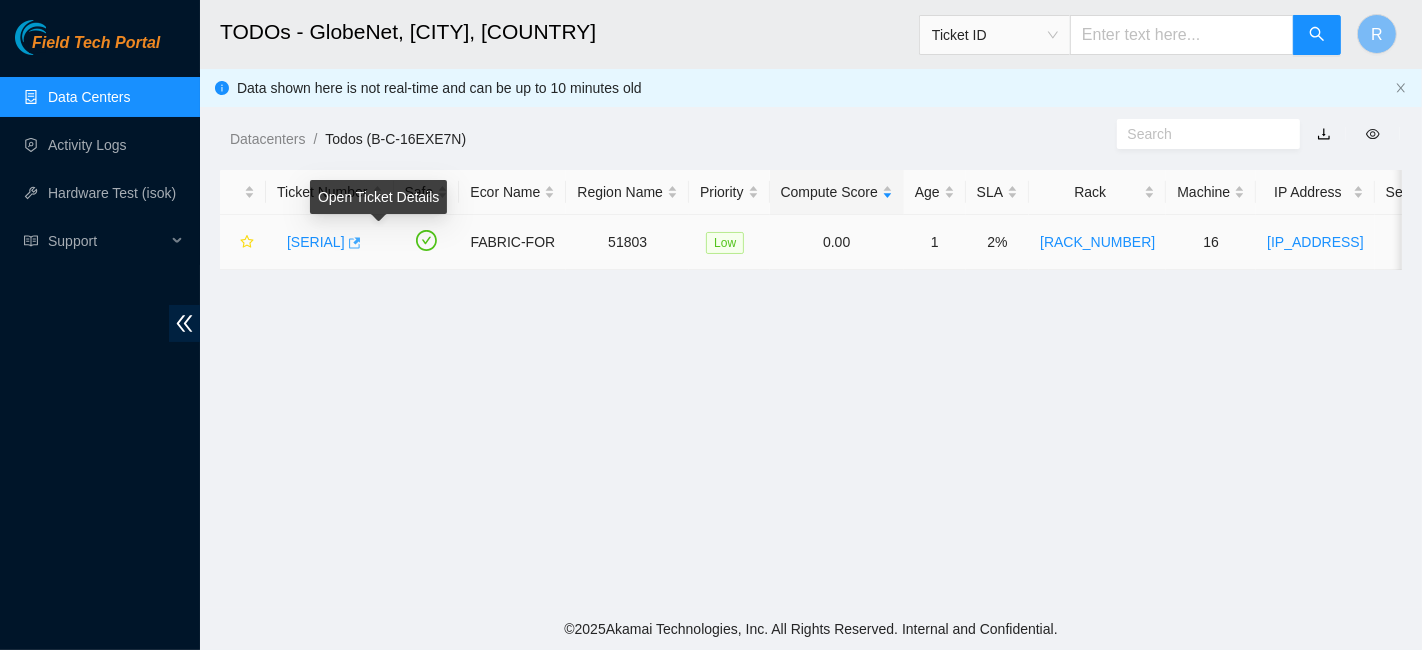 click 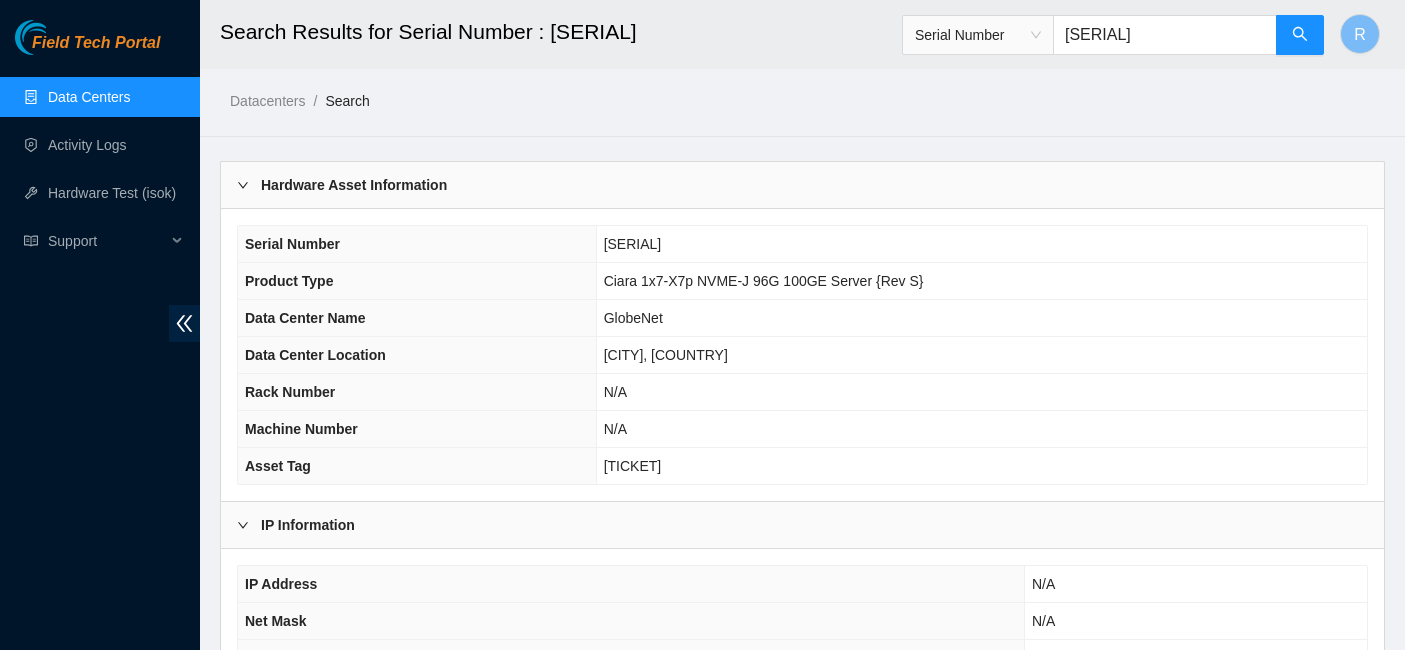 scroll, scrollTop: 0, scrollLeft: 0, axis: both 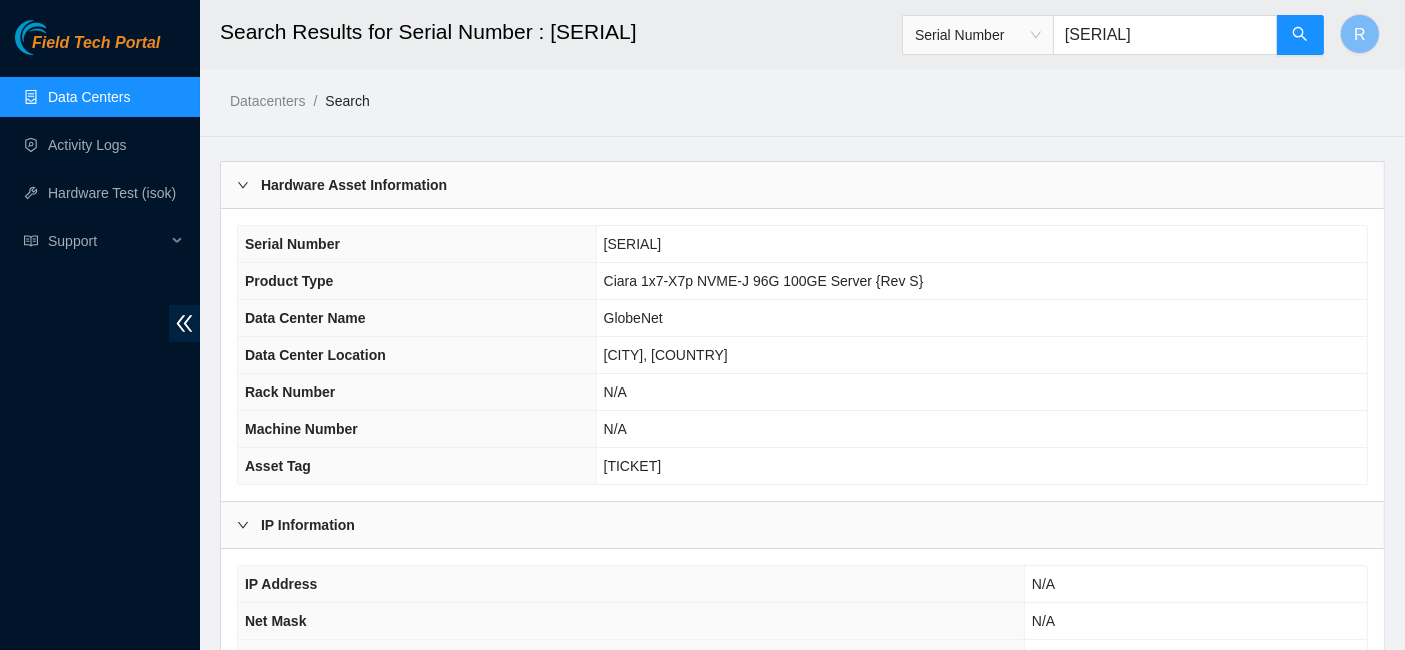 click on "Serial Number" at bounding box center (978, 35) 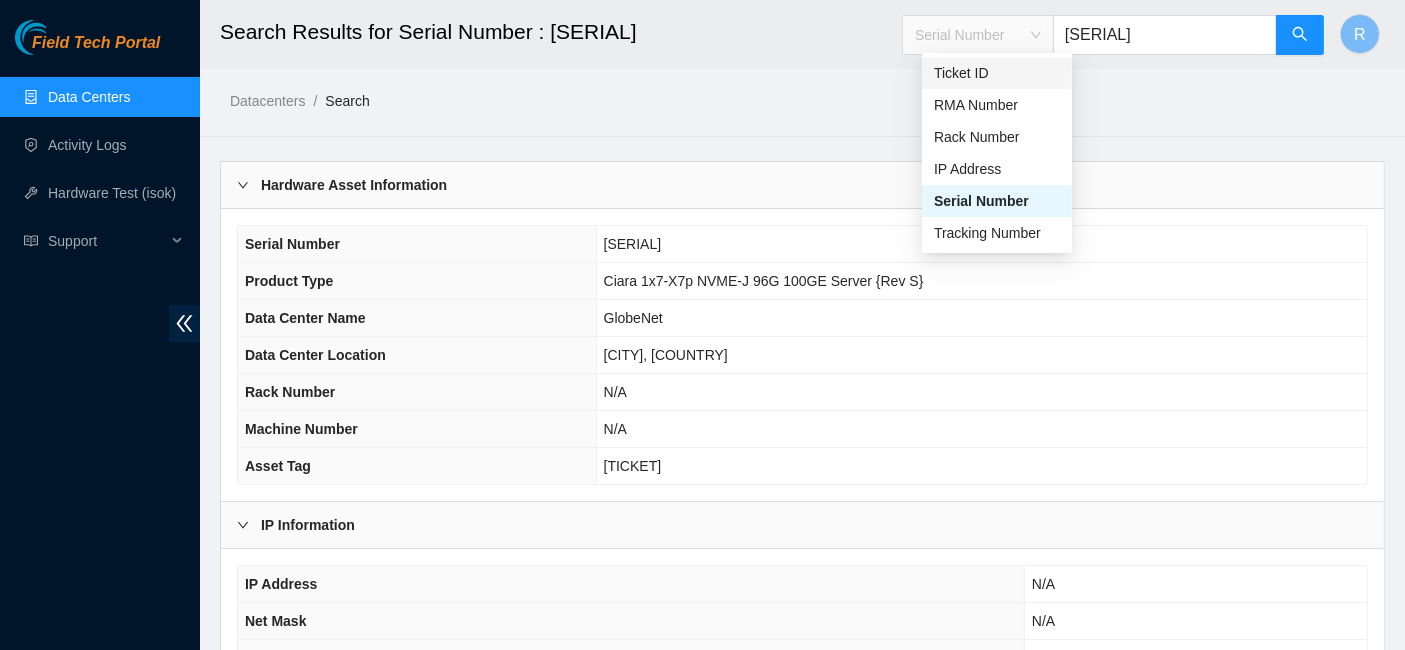 click on "Ticket ID" at bounding box center [997, 73] 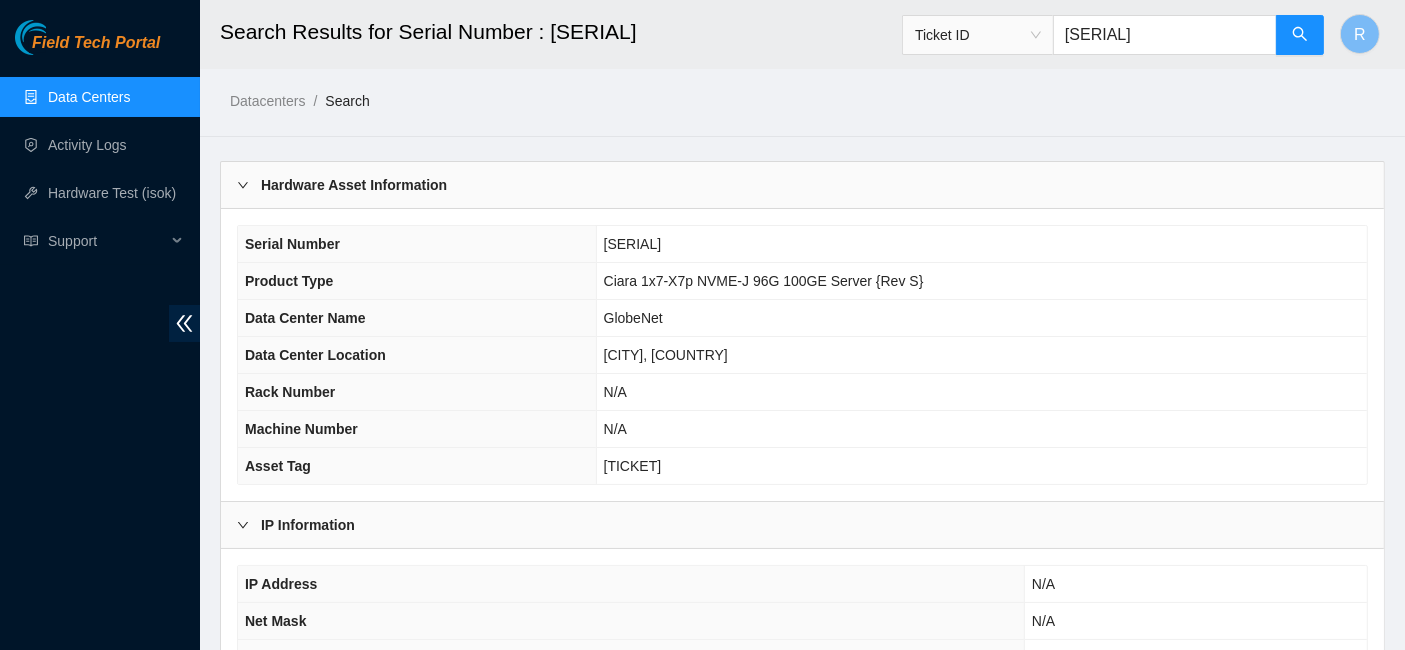 click on "CT-4210521-00123" at bounding box center [1165, 35] 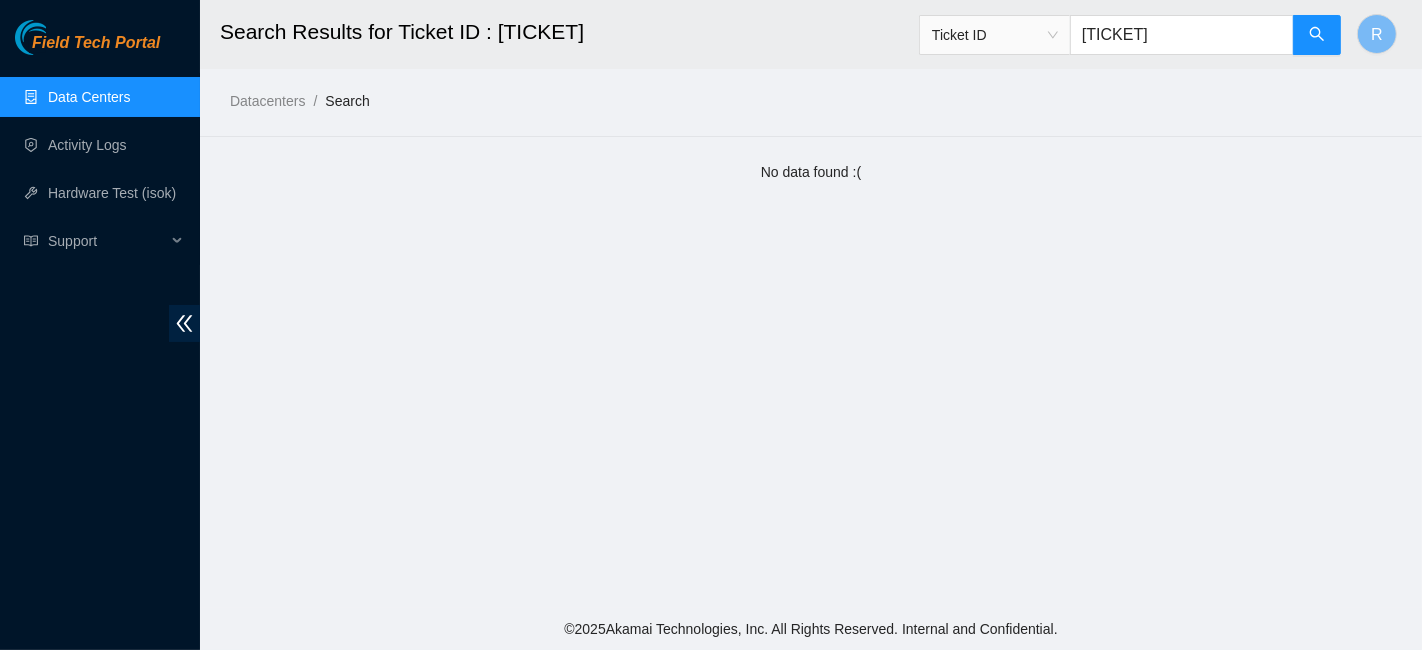 type on "B-V-5LZ881G" 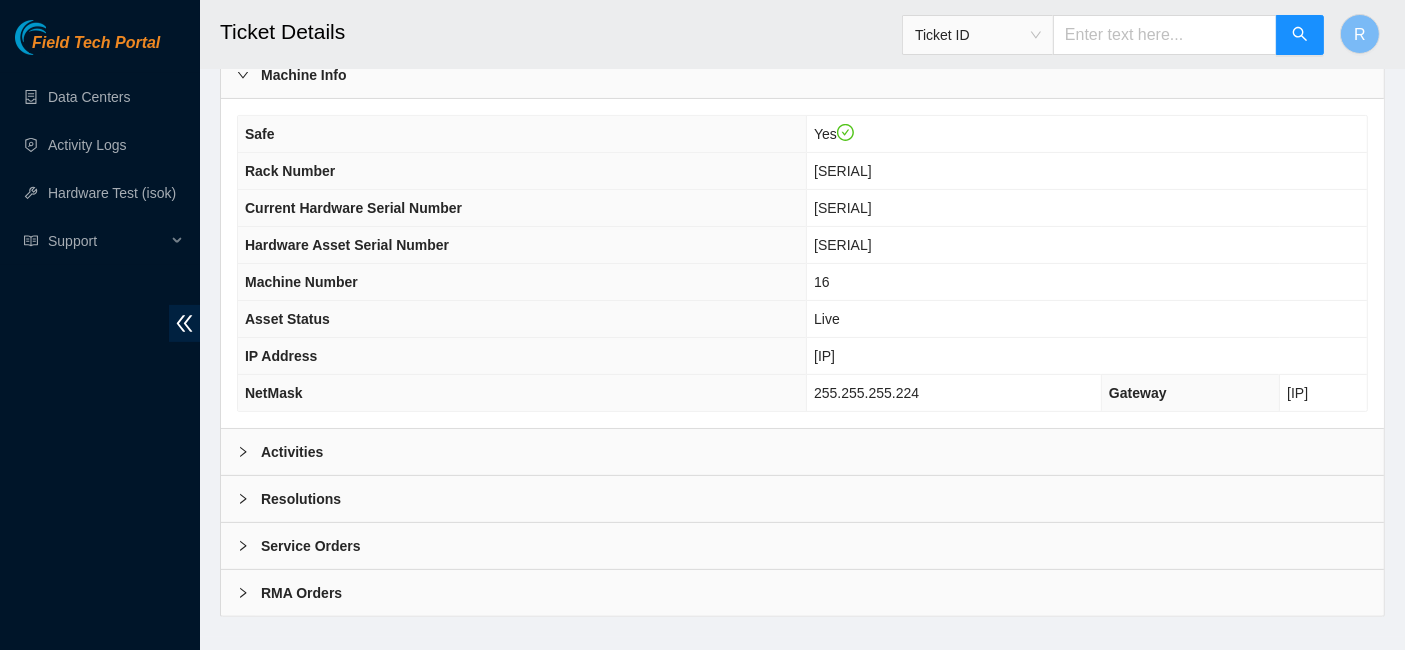 scroll, scrollTop: 588, scrollLeft: 0, axis: vertical 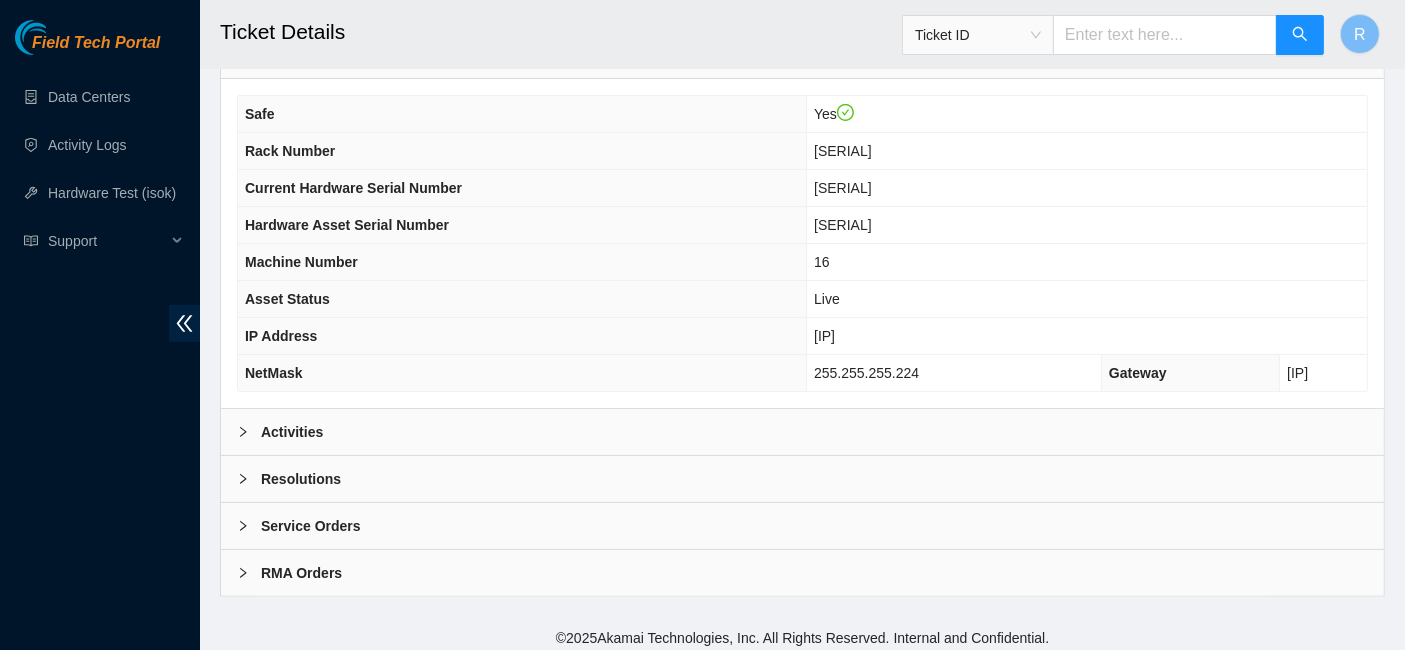 click on "Activities" at bounding box center [802, 432] 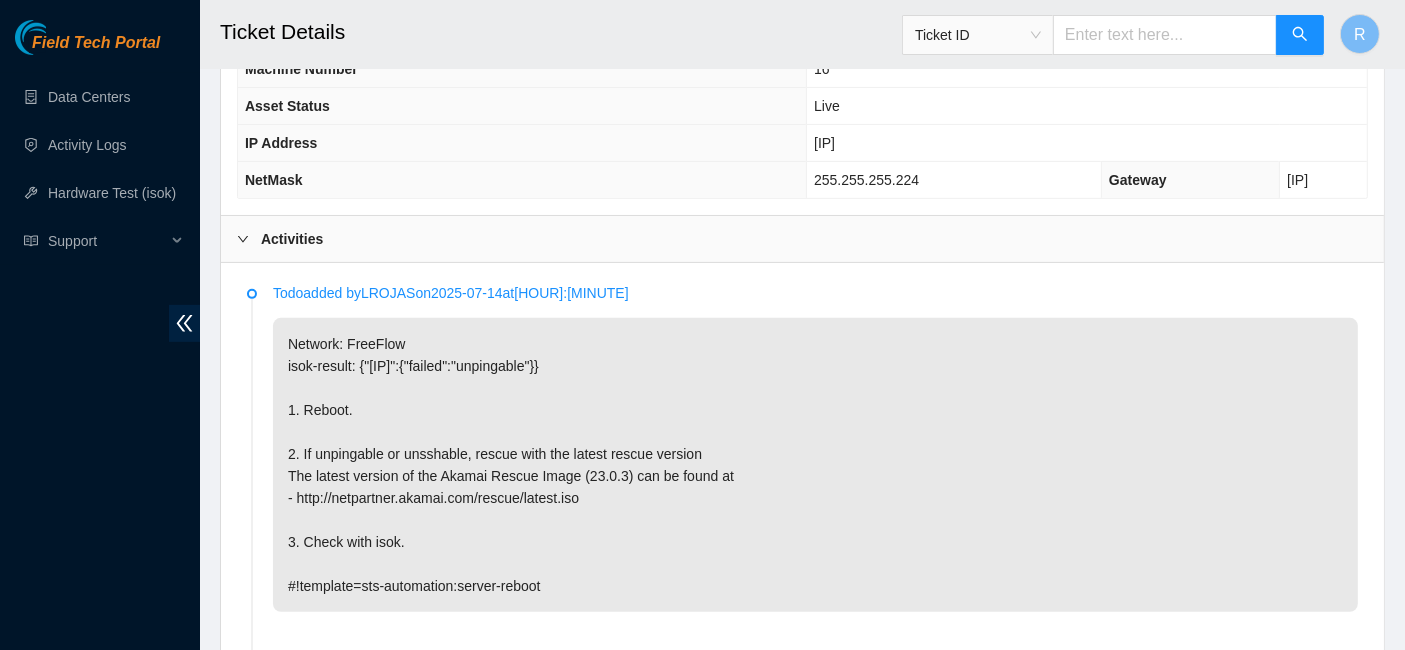 scroll, scrollTop: 821, scrollLeft: 0, axis: vertical 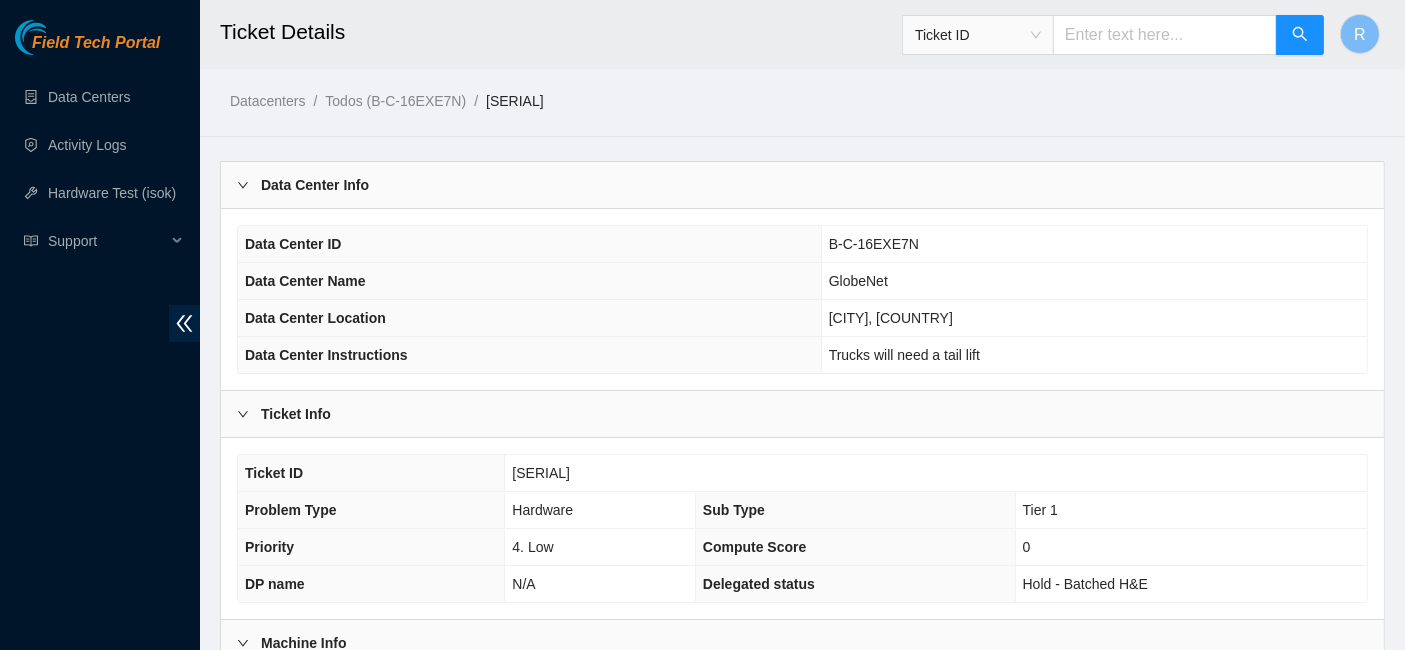 click at bounding box center (1165, 35) 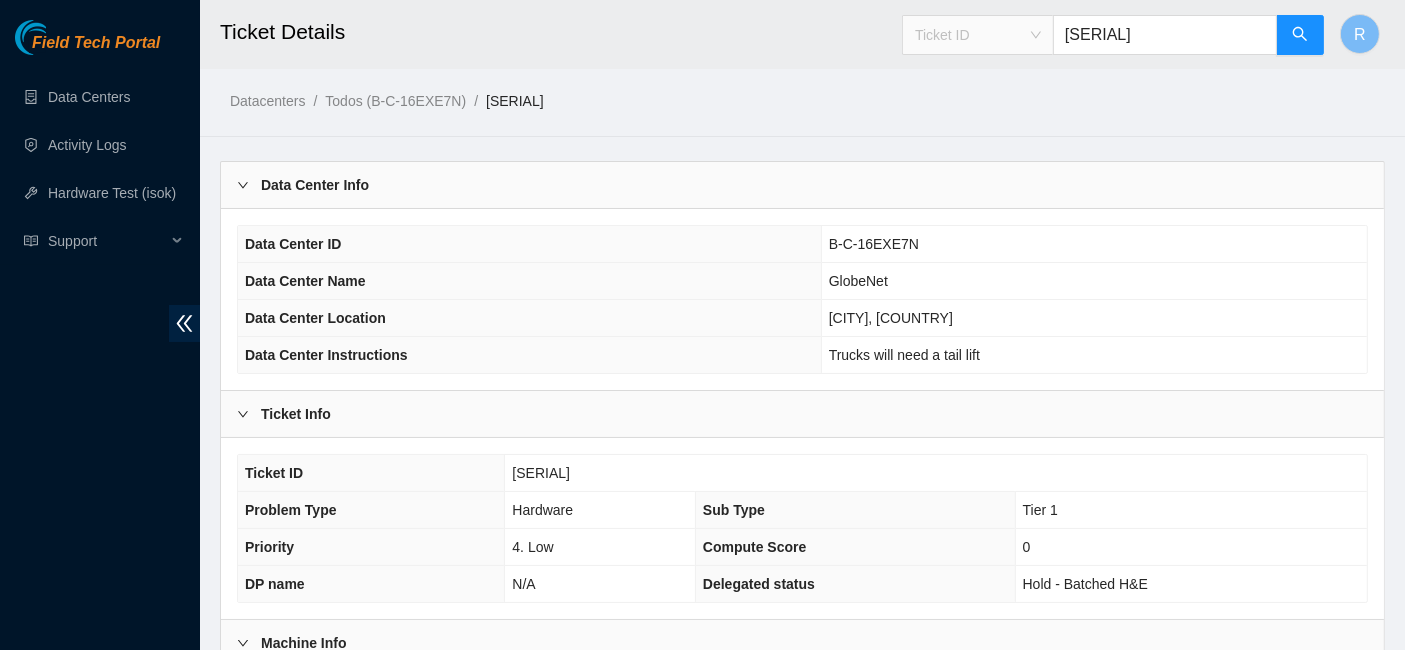 click on "Ticket ID" at bounding box center (978, 35) 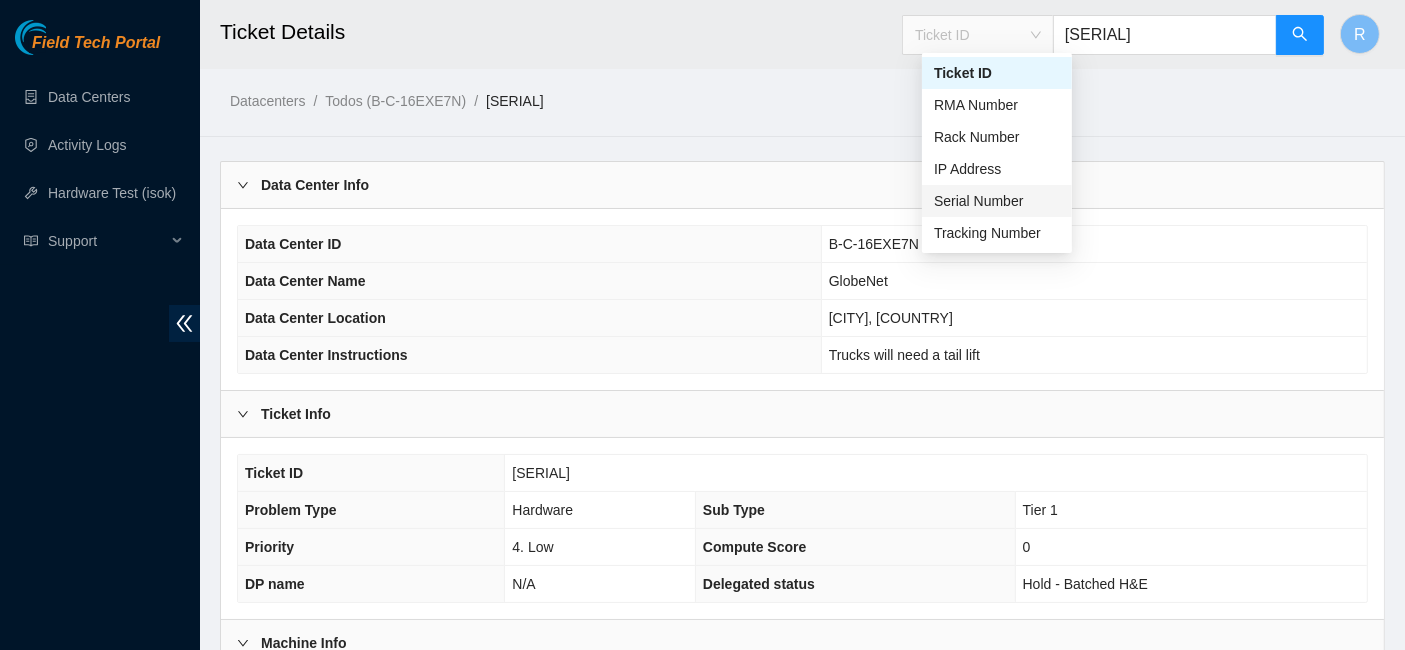 click on "Serial Number" at bounding box center (997, 201) 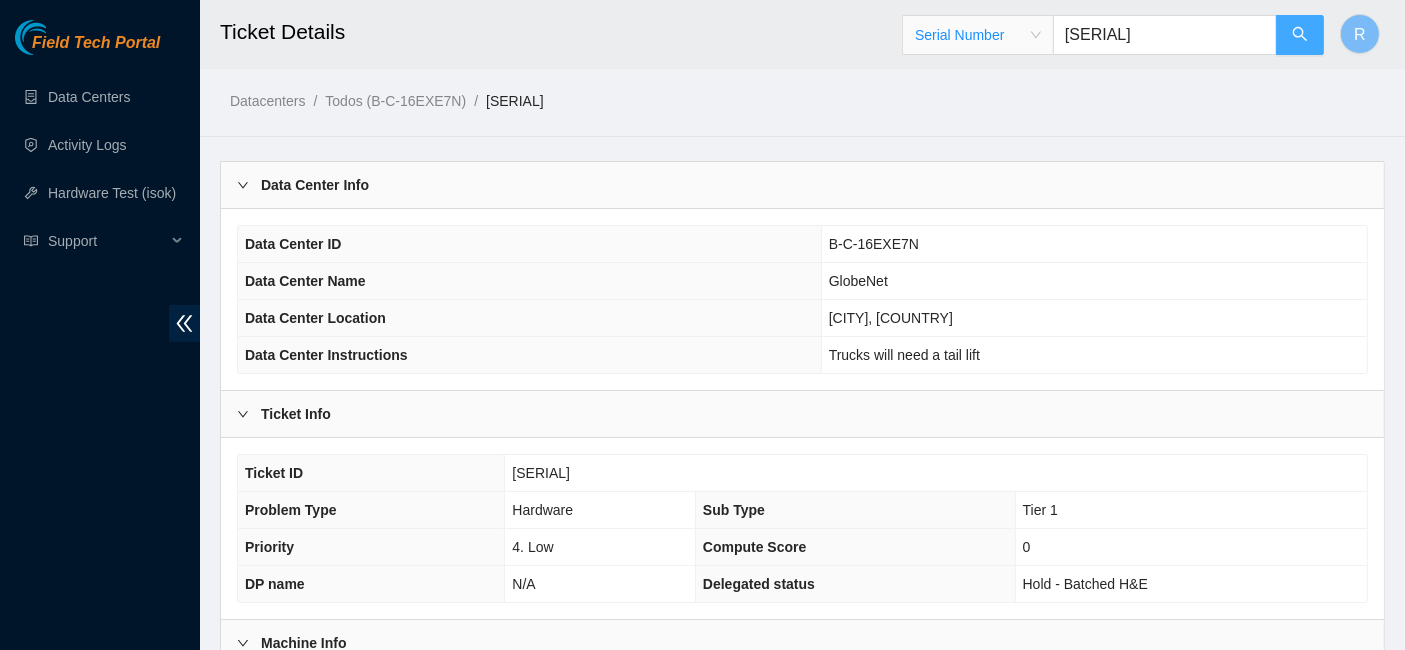 click 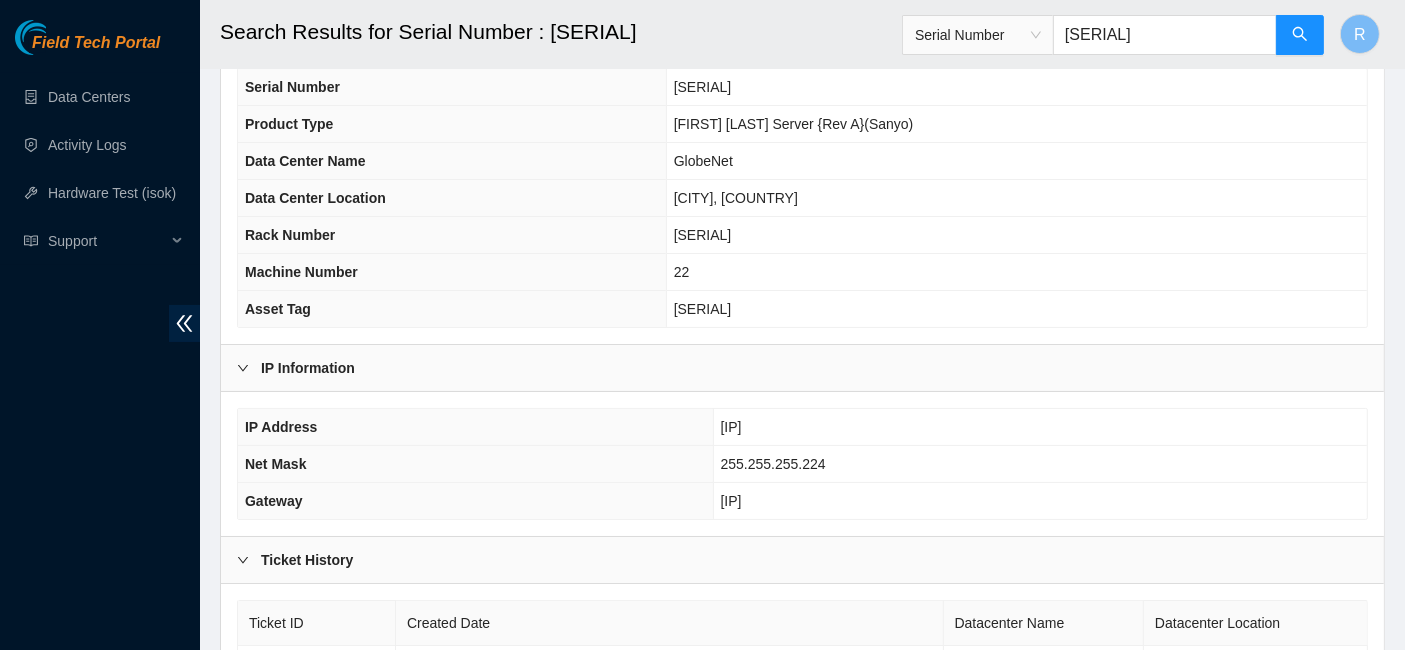 scroll, scrollTop: 145, scrollLeft: 0, axis: vertical 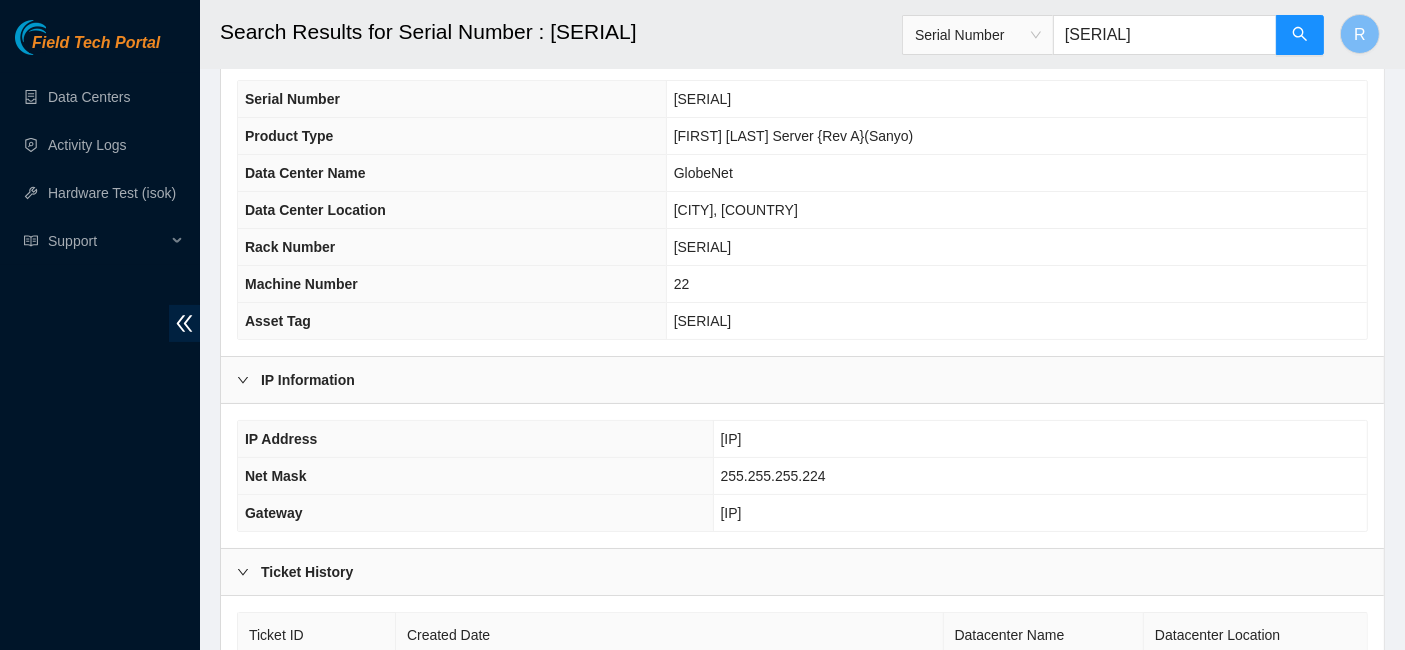 drag, startPoint x: 714, startPoint y: 101, endPoint x: 577, endPoint y: 95, distance: 137.13132 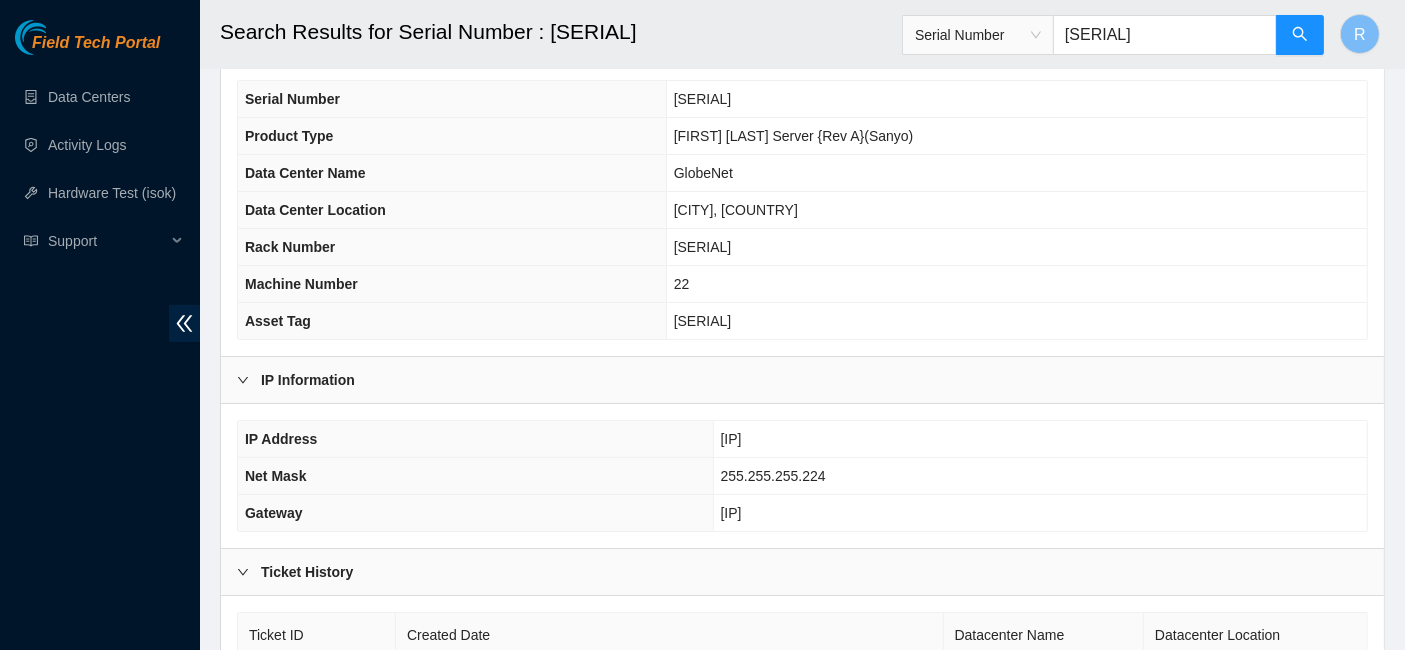 scroll, scrollTop: 280, scrollLeft: 0, axis: vertical 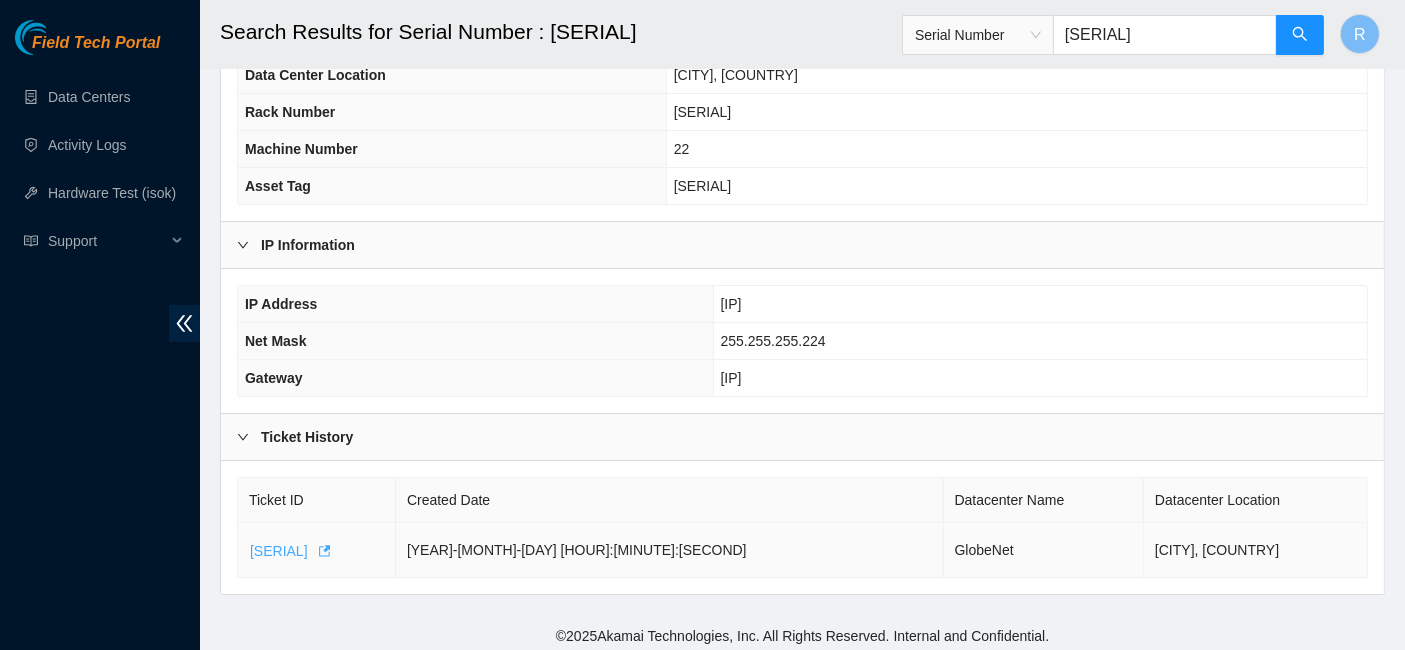 click 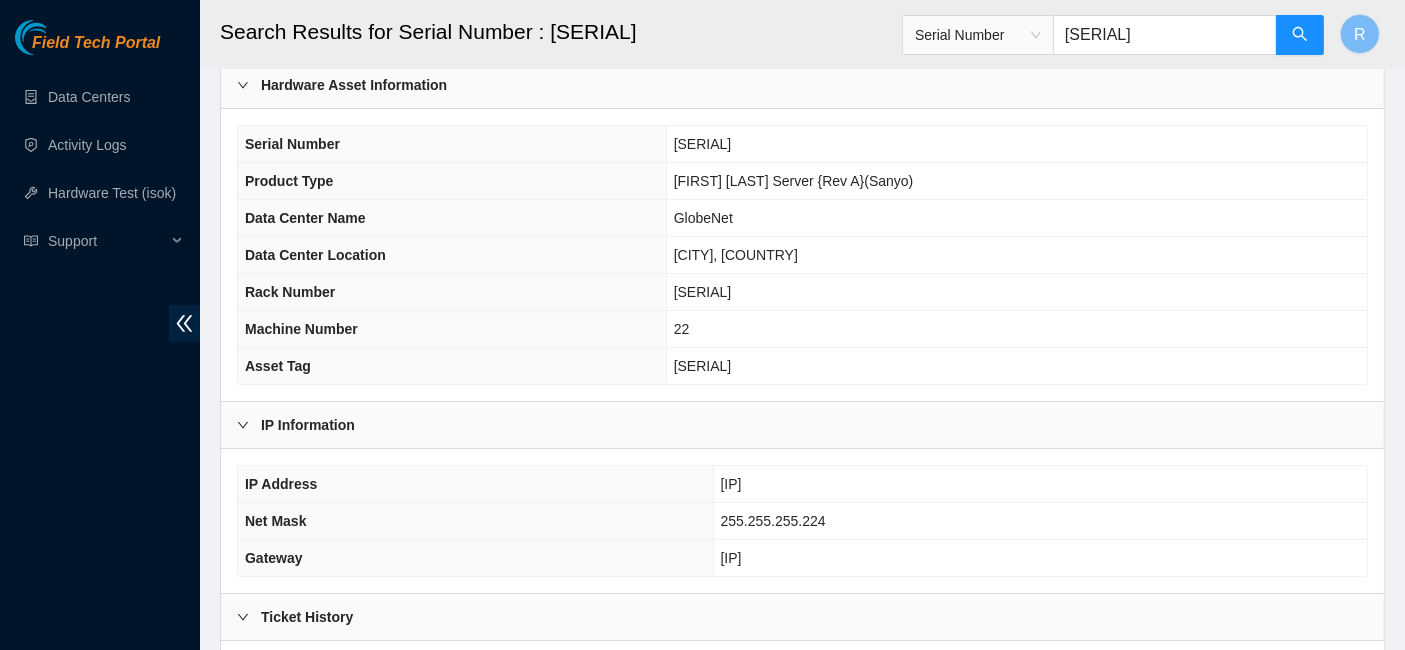 scroll, scrollTop: 99, scrollLeft: 0, axis: vertical 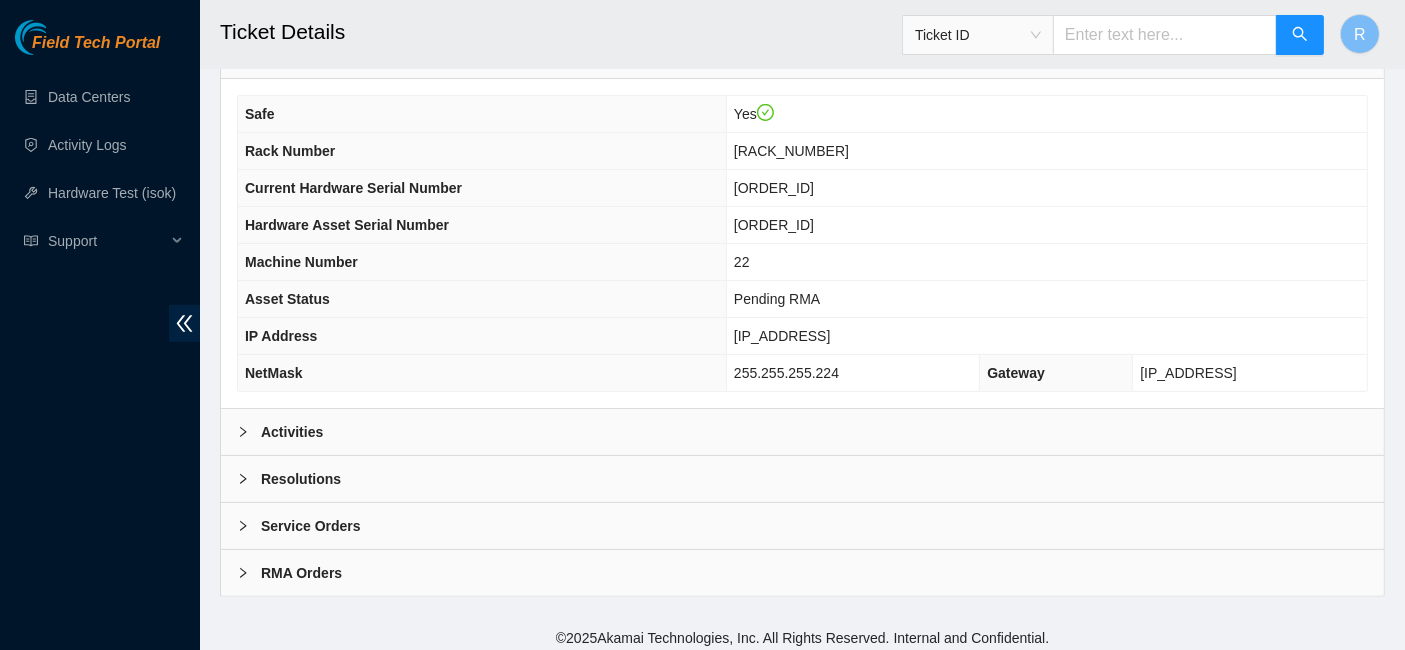 click on "Activities" at bounding box center [802, 432] 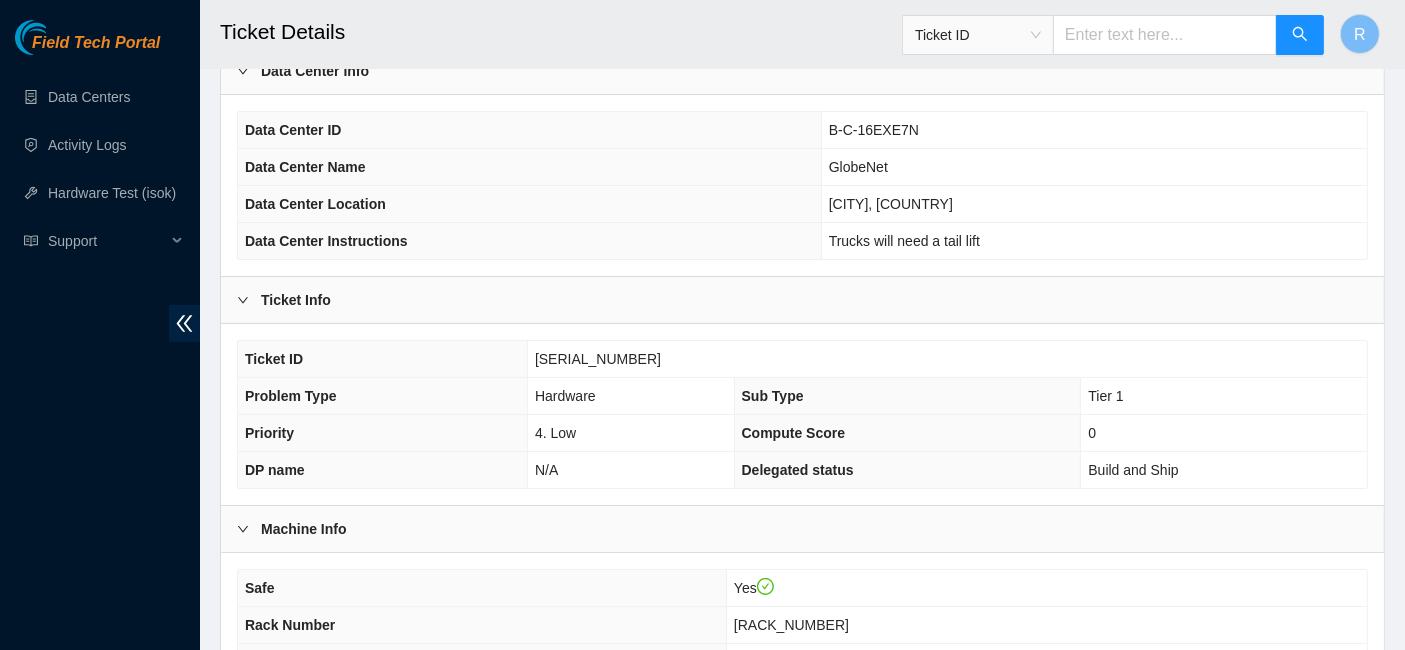 scroll, scrollTop: 114, scrollLeft: 0, axis: vertical 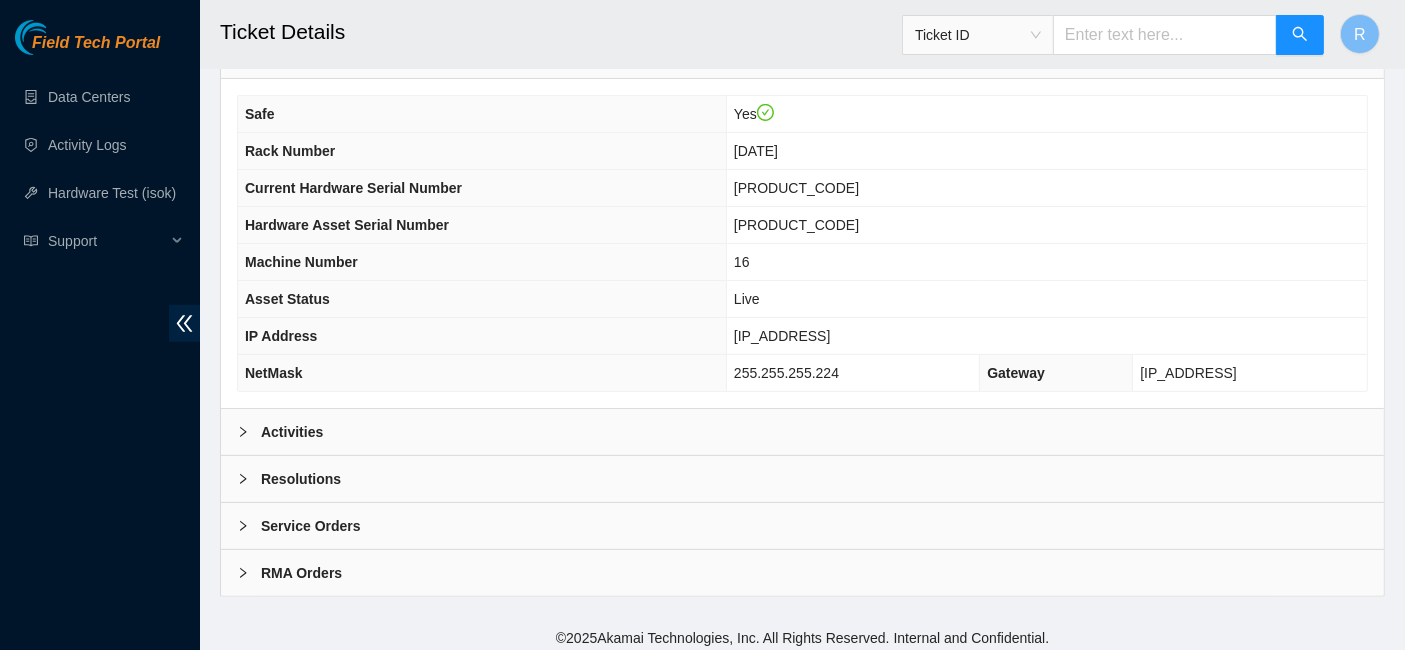 click on "Activities" at bounding box center (802, 432) 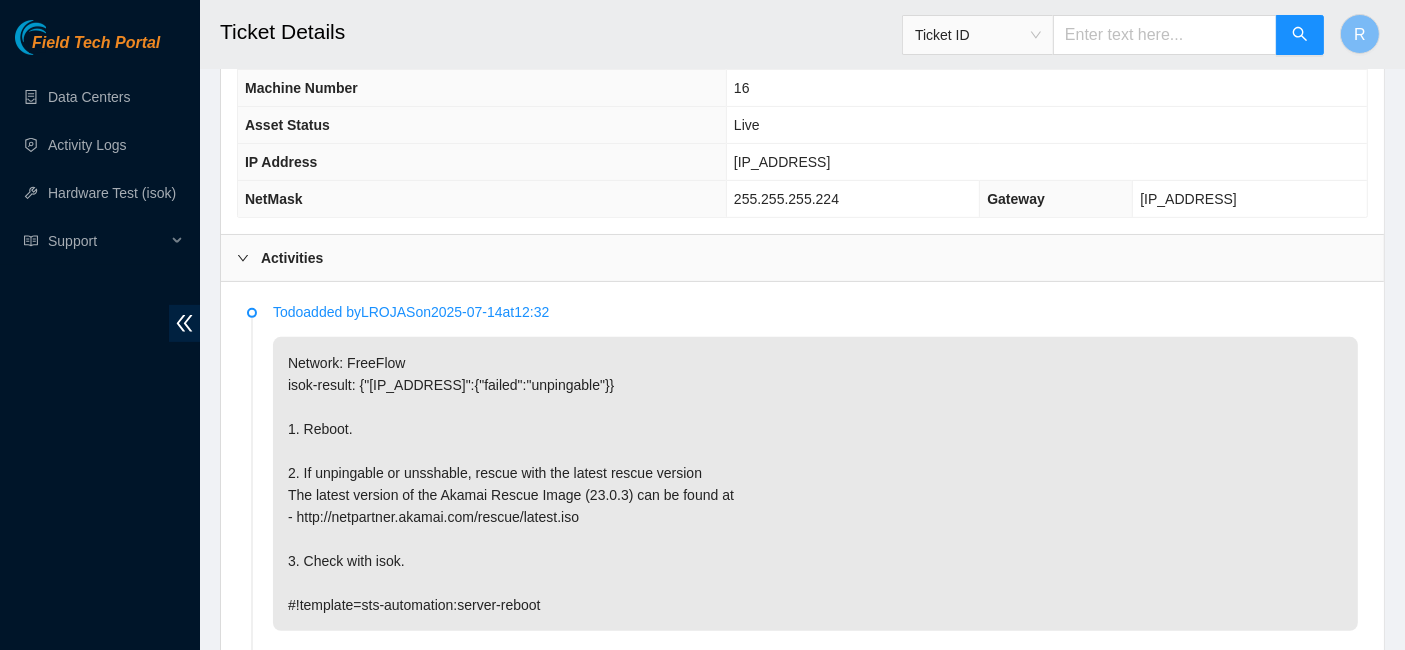 scroll, scrollTop: 761, scrollLeft: 0, axis: vertical 